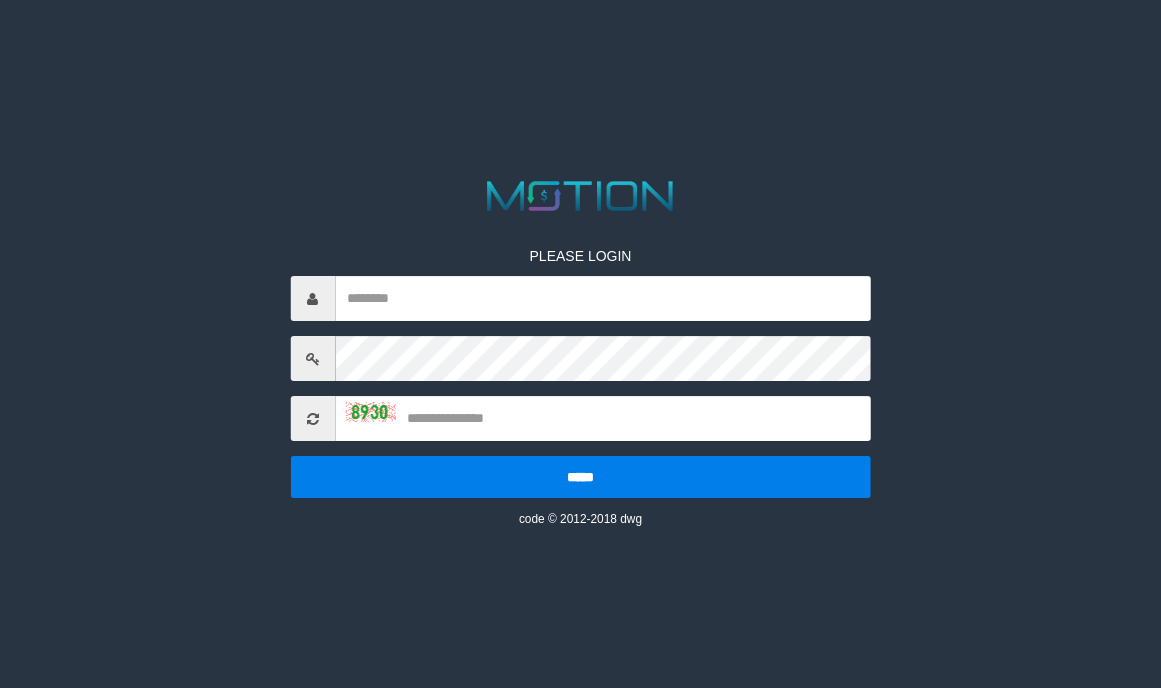 scroll, scrollTop: 0, scrollLeft: 0, axis: both 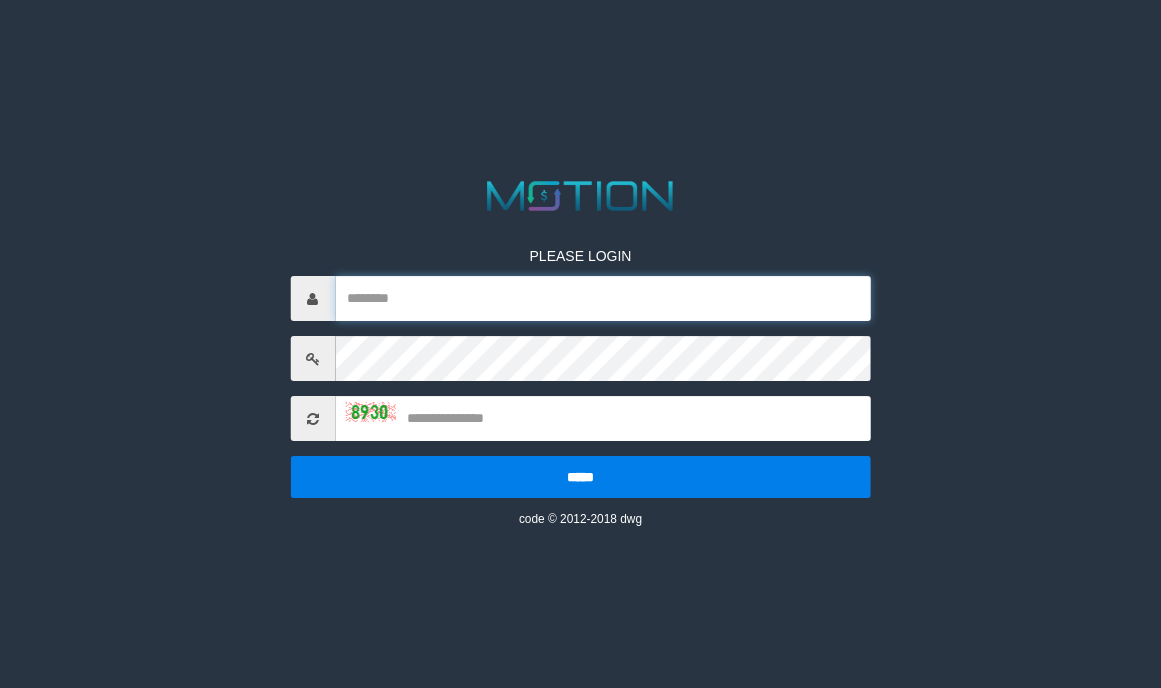 type on "**********" 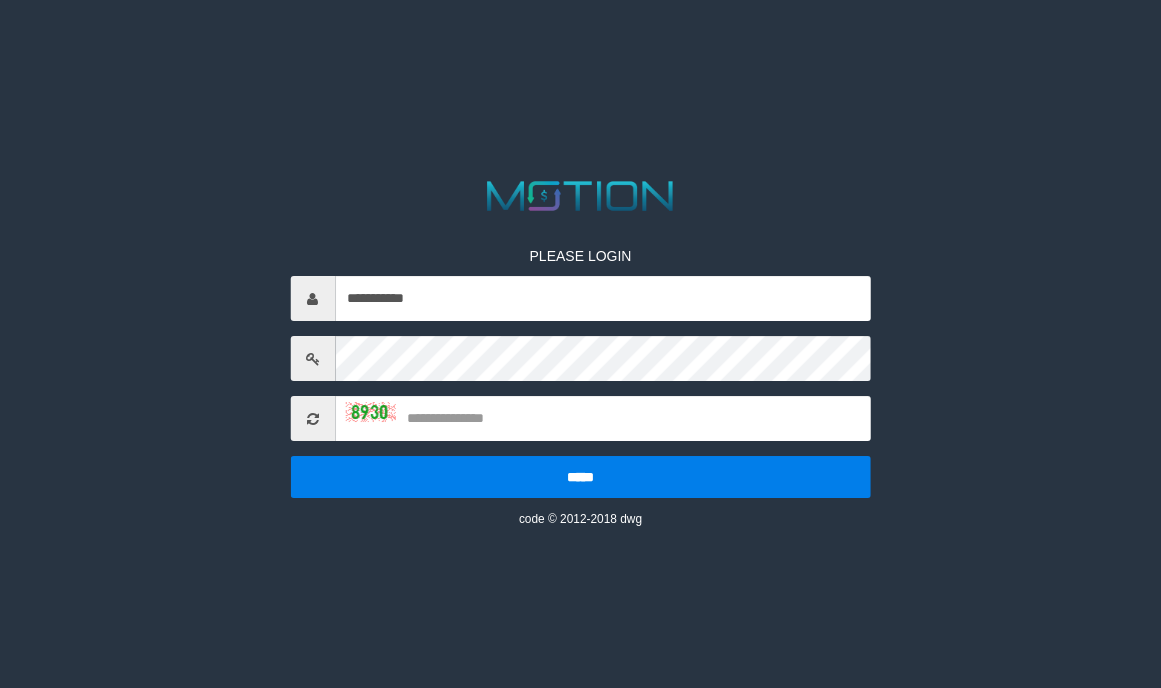 click on "PLEASE LOGIN
[PASSWORD]
[CODE]
code © [YEAR]-[YEAR] dwg" at bounding box center (580, 372) 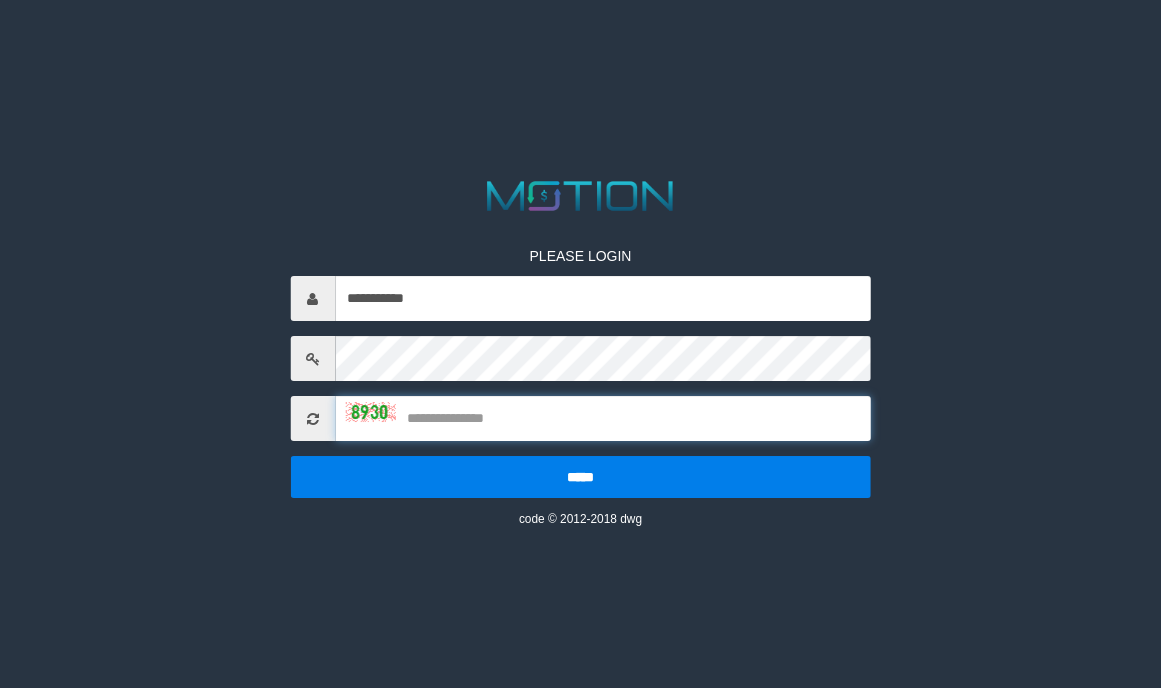 click at bounding box center (603, 418) 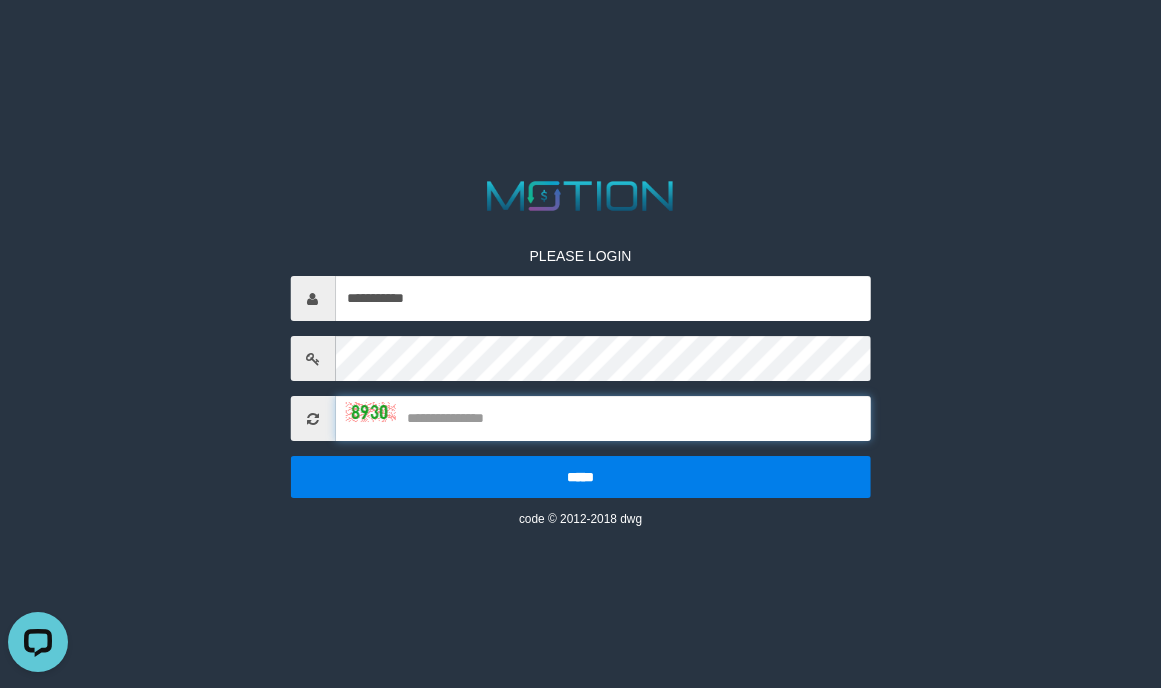 scroll, scrollTop: 0, scrollLeft: 0, axis: both 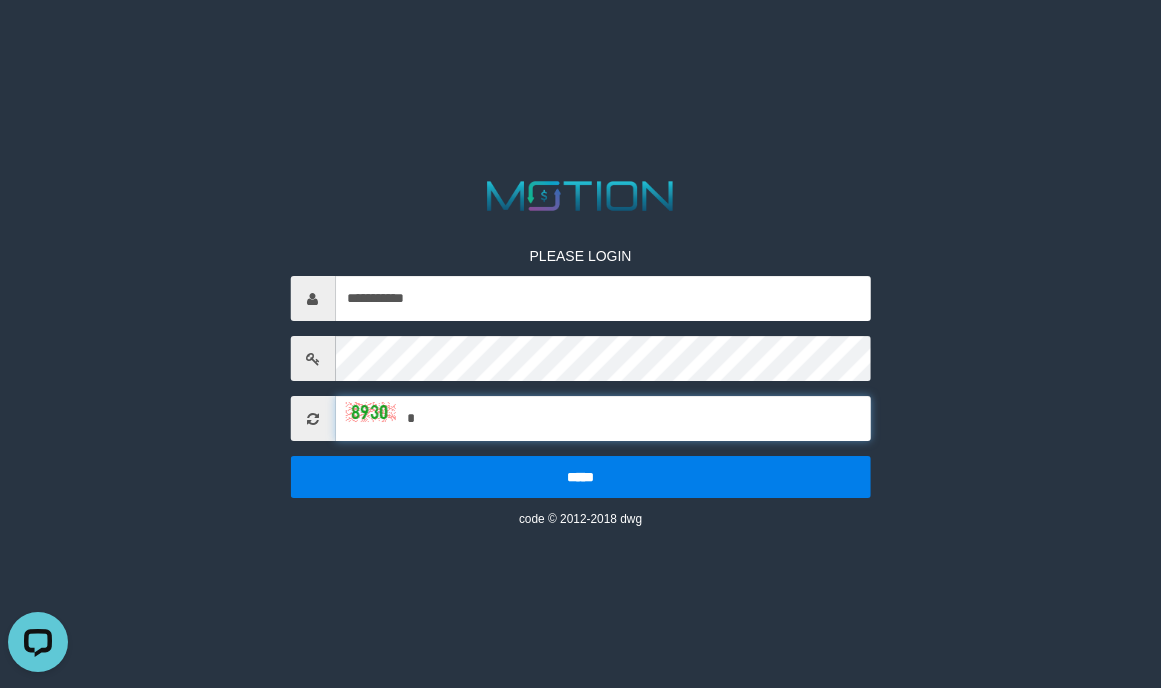 click on "*" at bounding box center [603, 418] 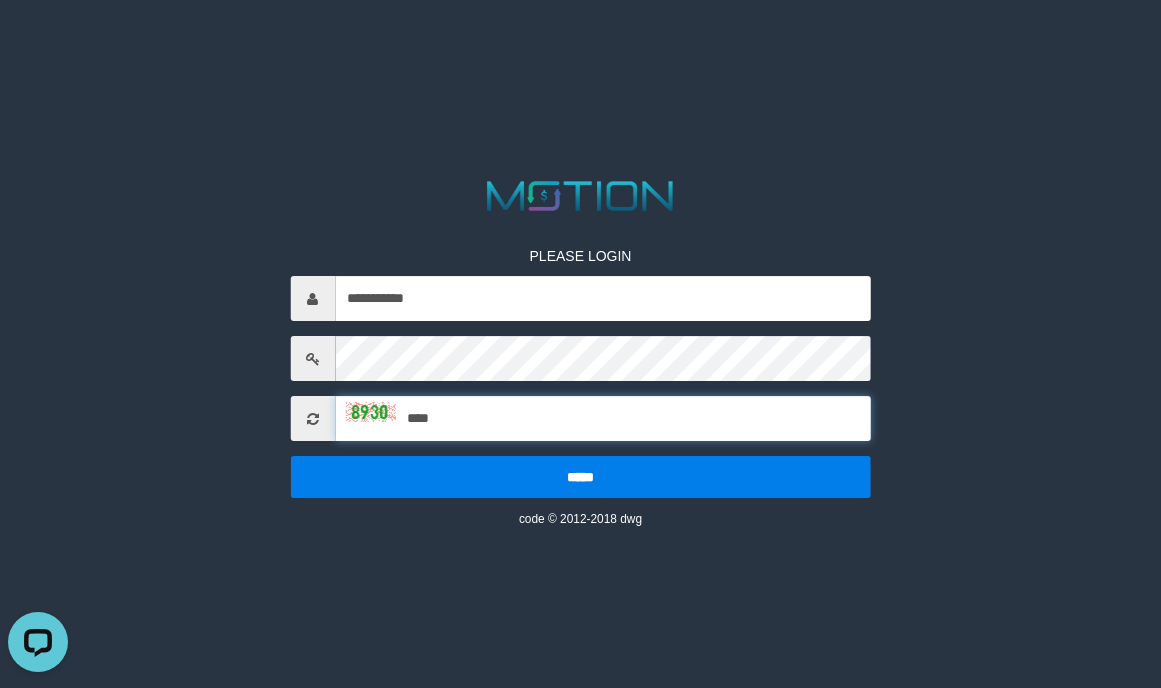 type on "****" 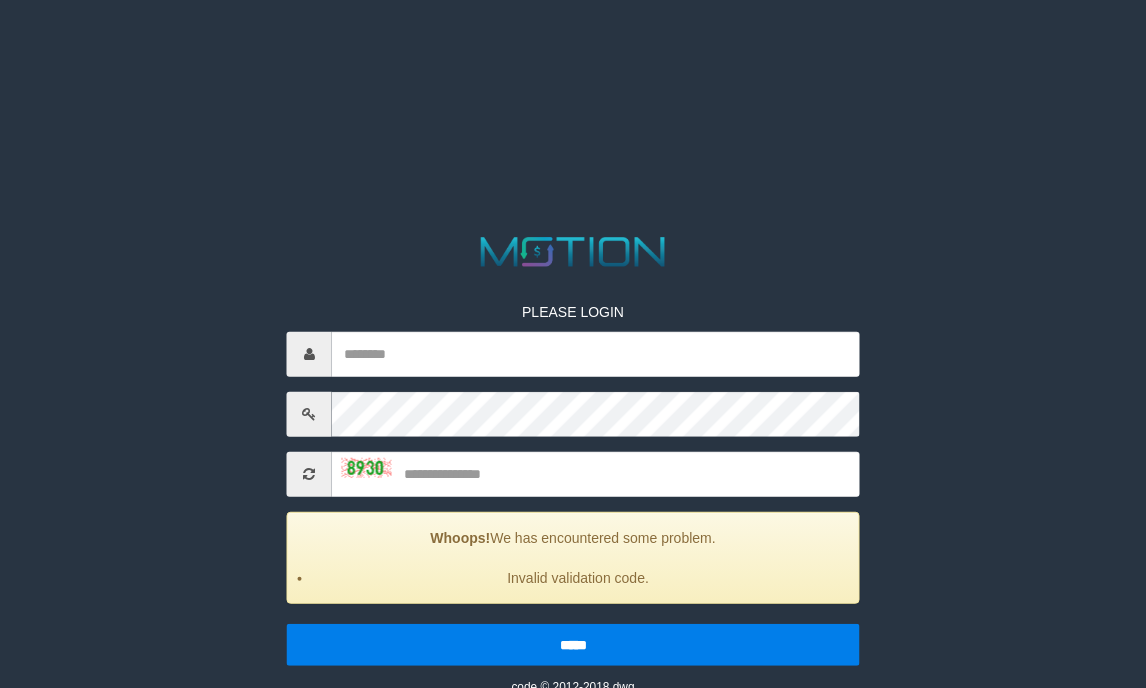 scroll, scrollTop: 0, scrollLeft: 0, axis: both 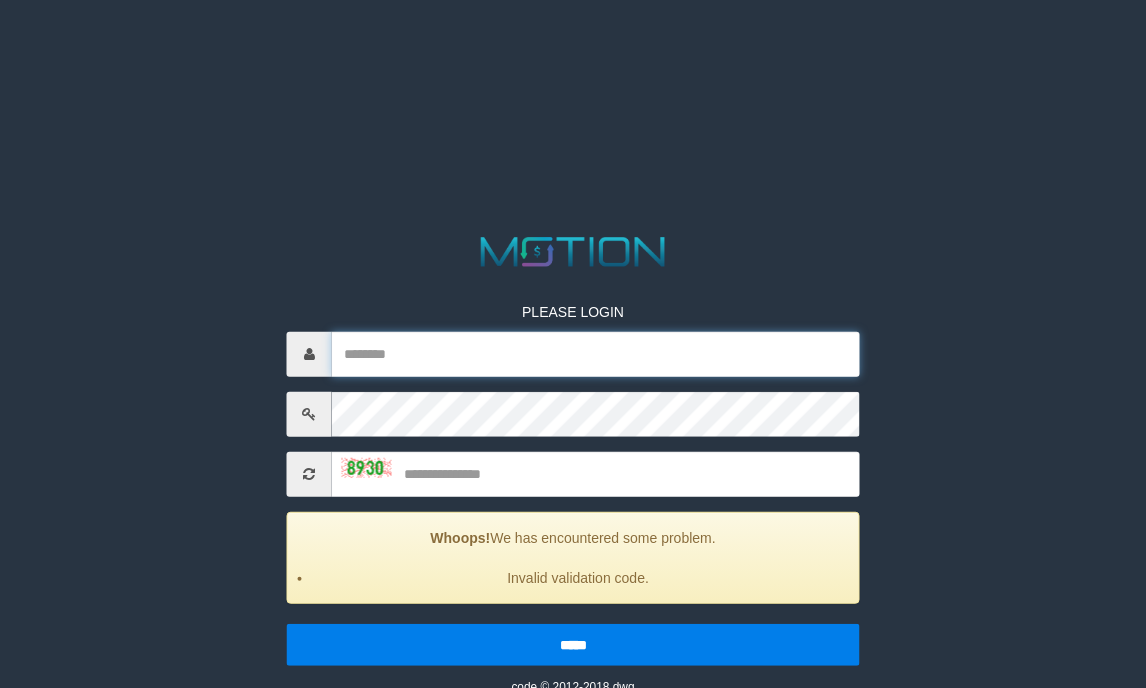 type on "**********" 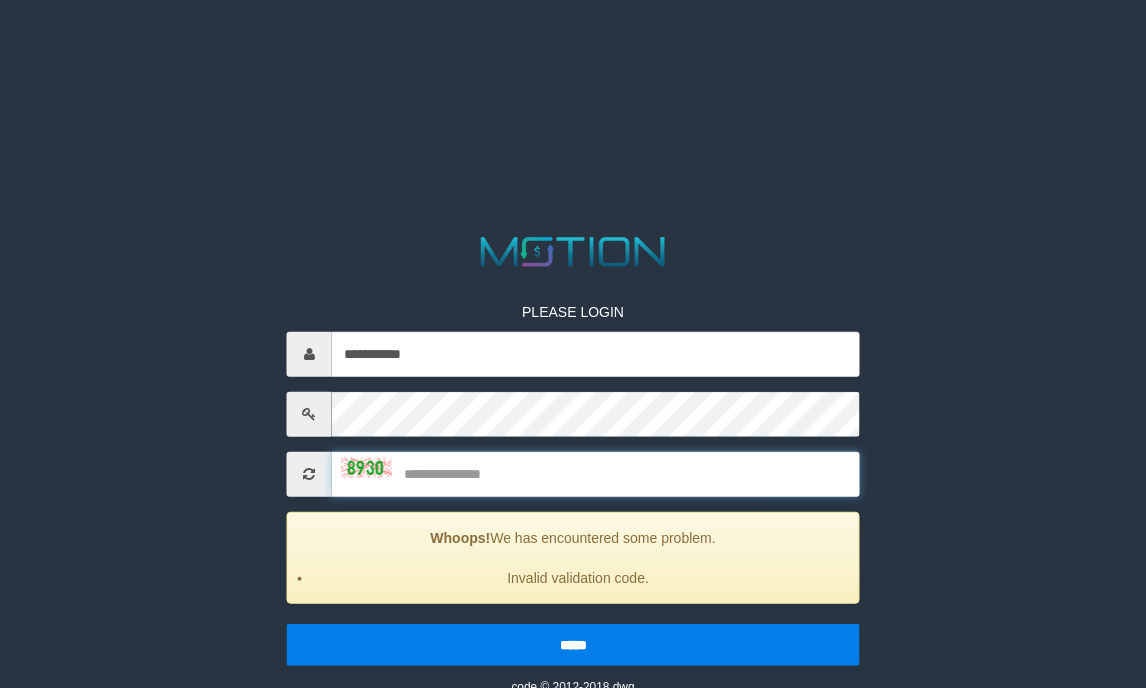 click at bounding box center (596, 473) 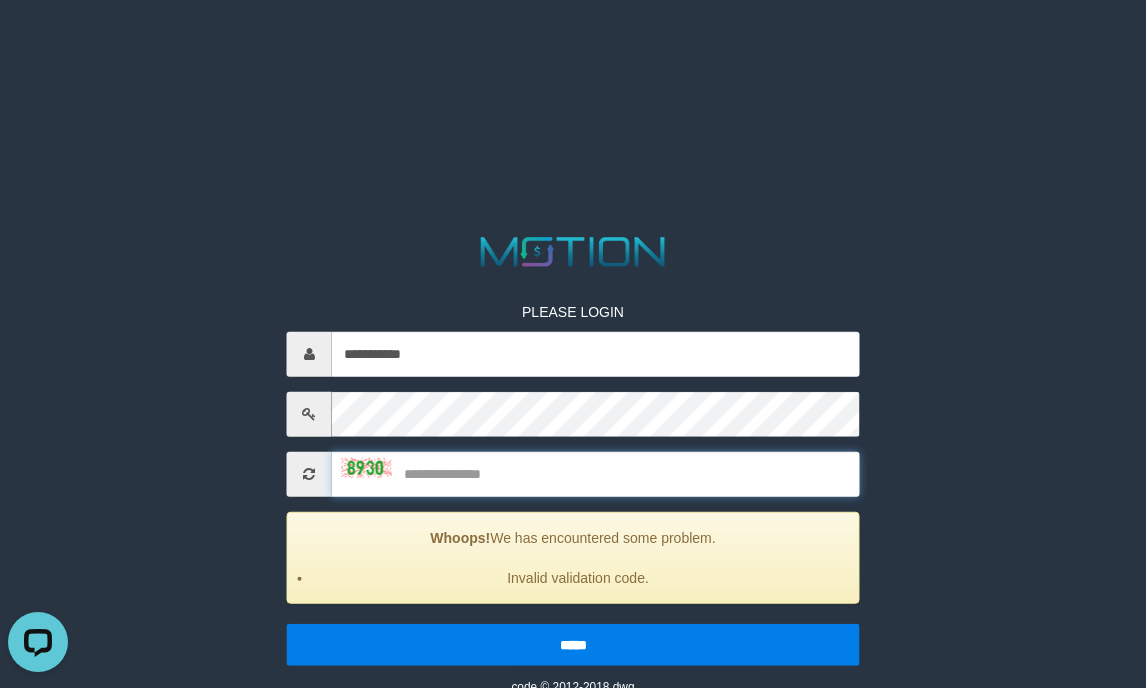 scroll, scrollTop: 0, scrollLeft: 0, axis: both 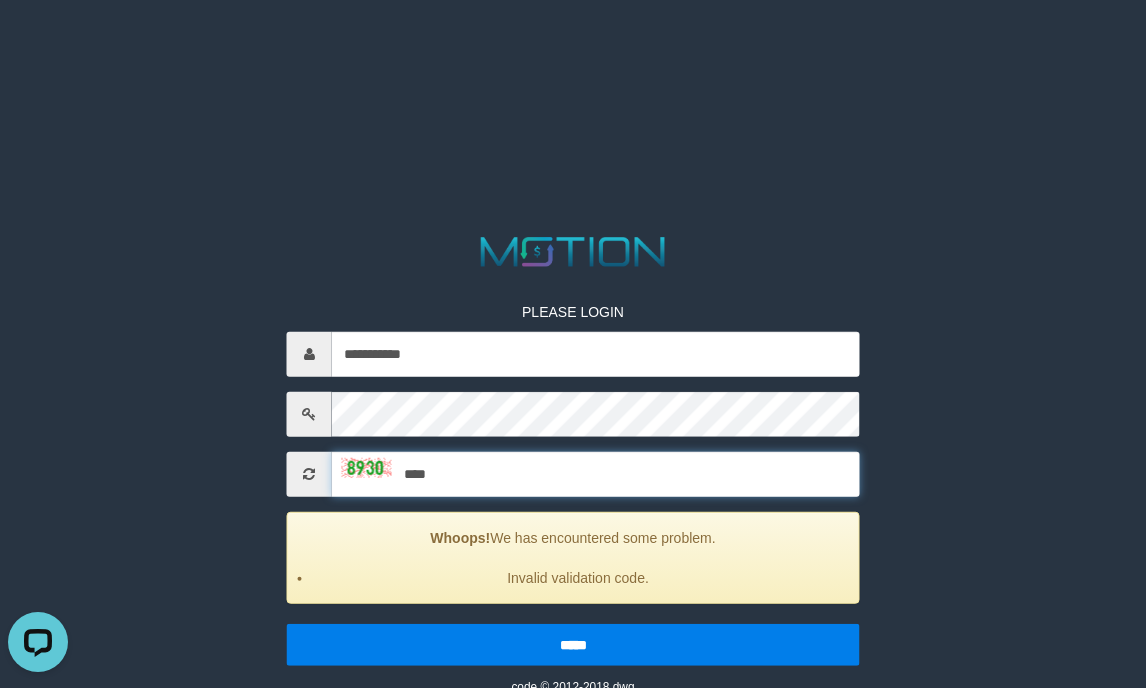 type on "****" 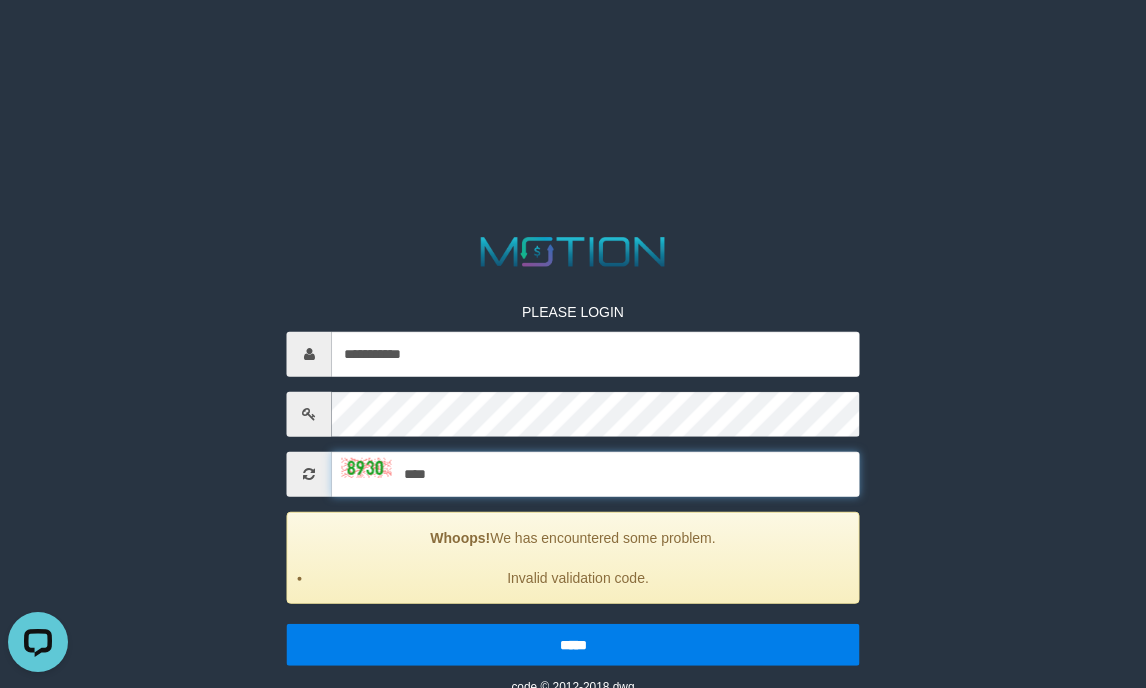 click on "*****" at bounding box center [573, 644] 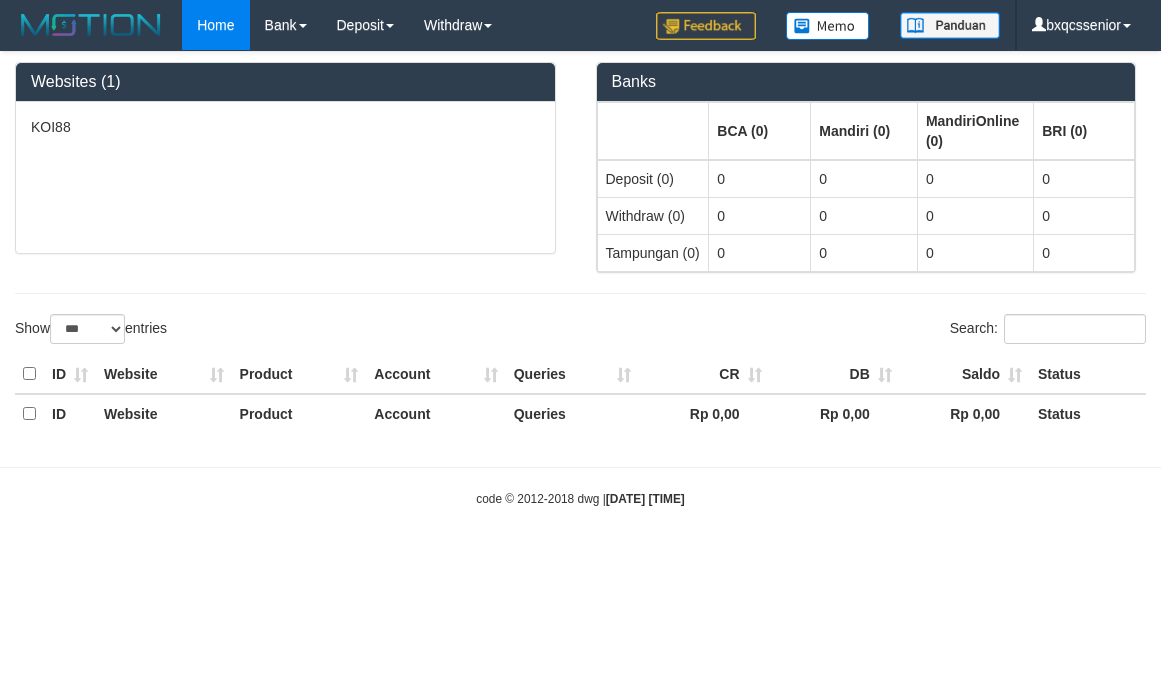 select on "***" 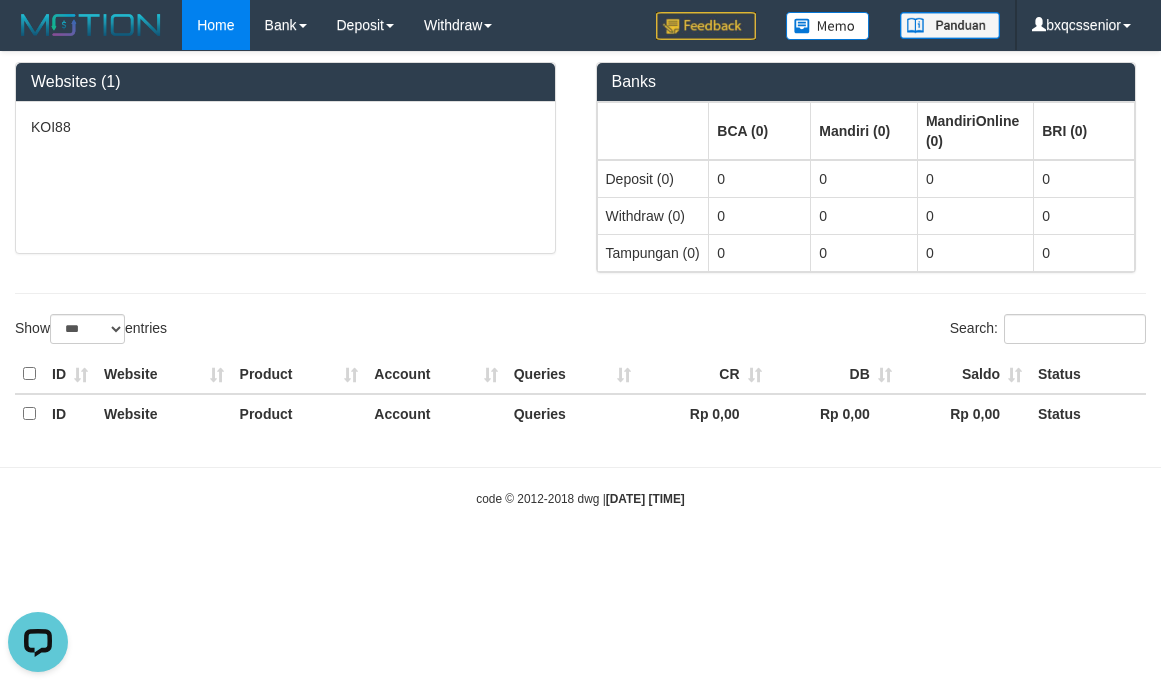 scroll, scrollTop: 0, scrollLeft: 0, axis: both 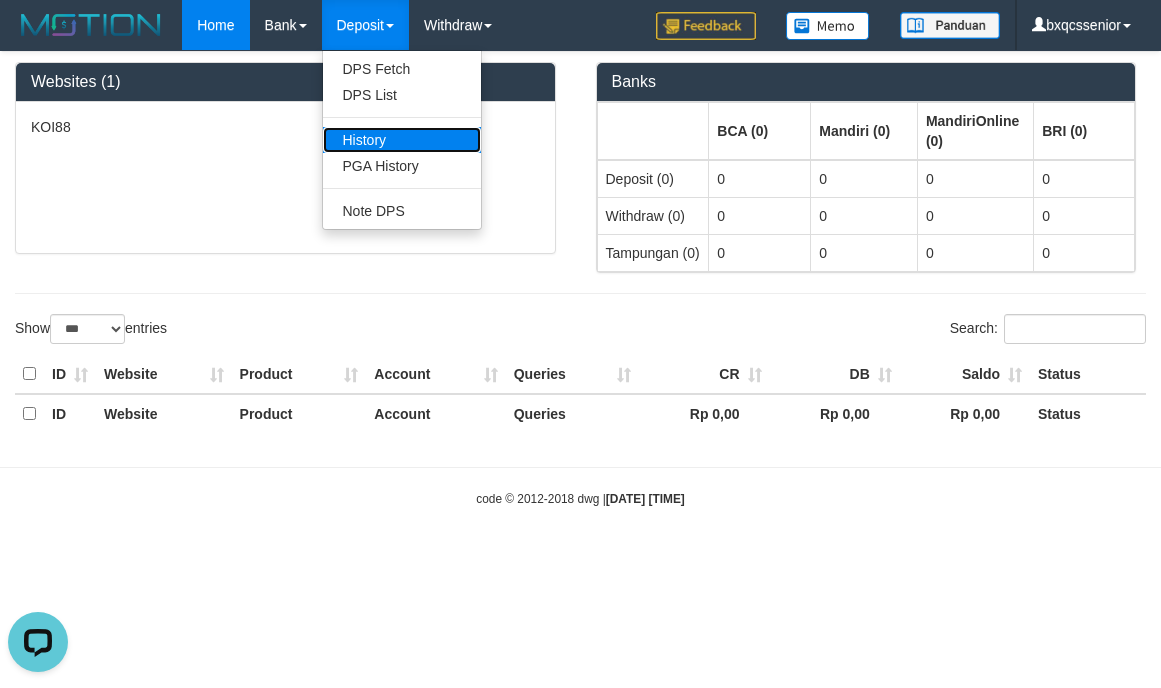click on "History" at bounding box center (402, 140) 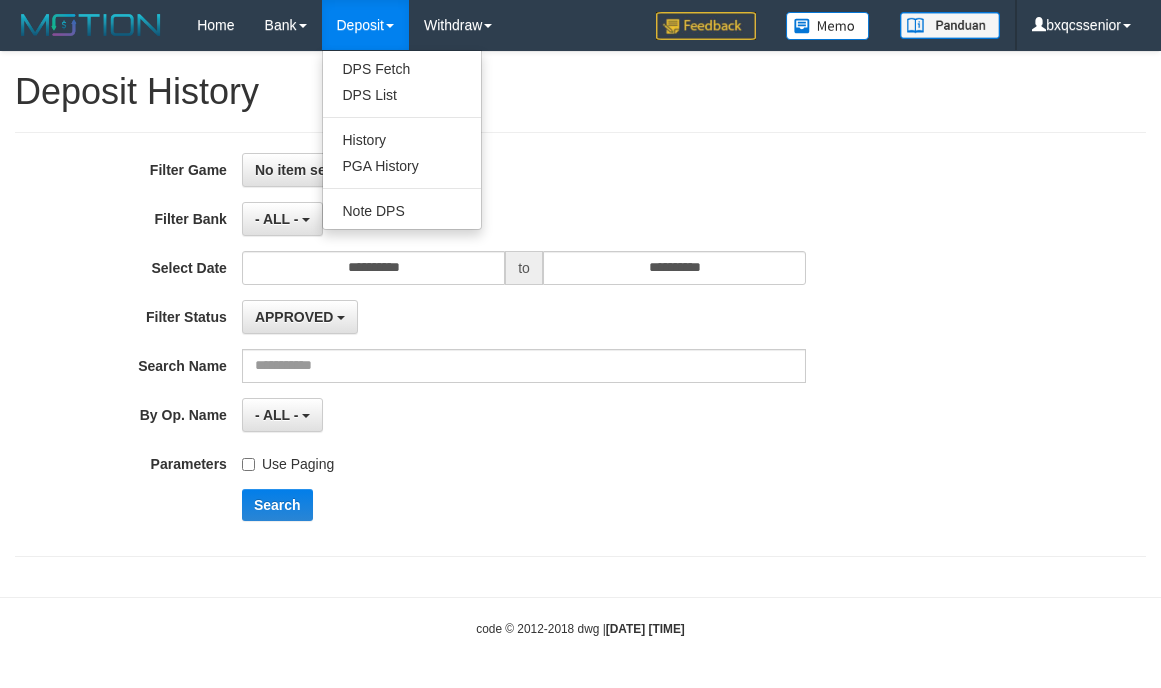 select 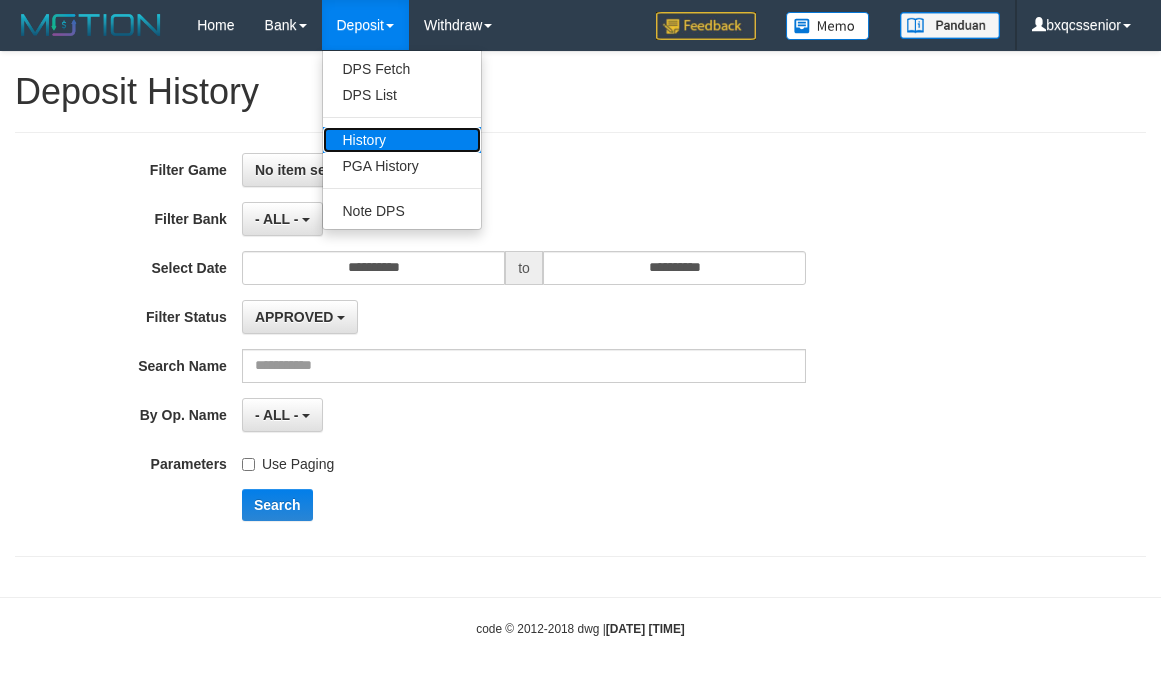 click on "History" at bounding box center [402, 140] 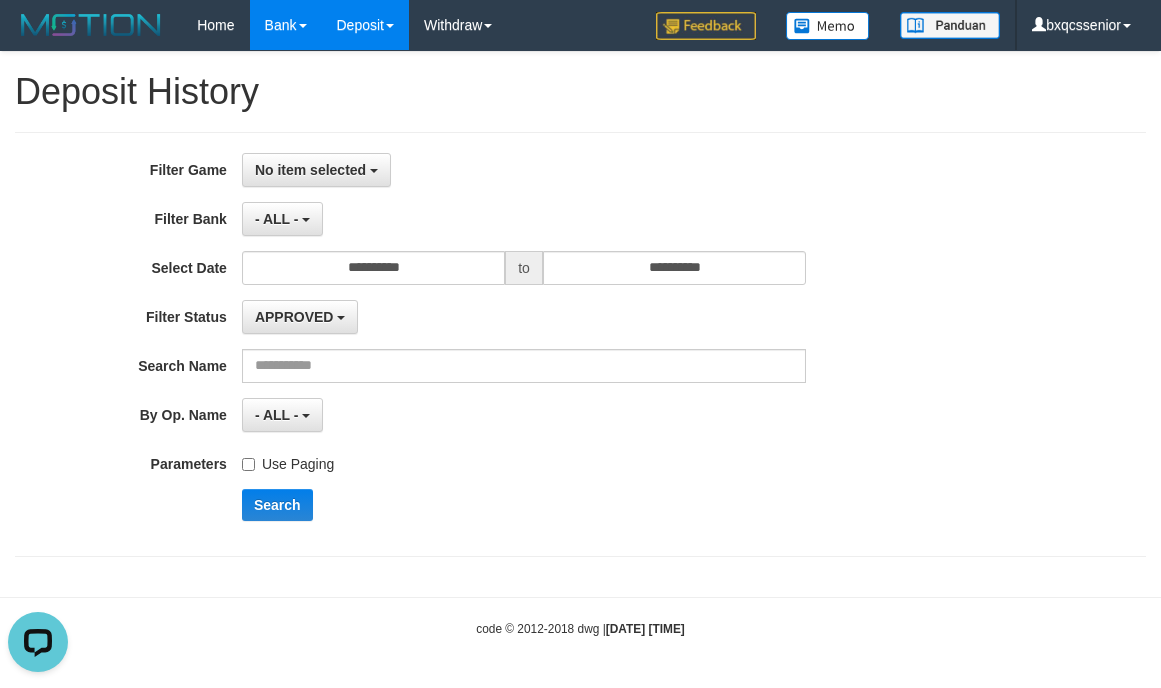 scroll, scrollTop: 0, scrollLeft: 0, axis: both 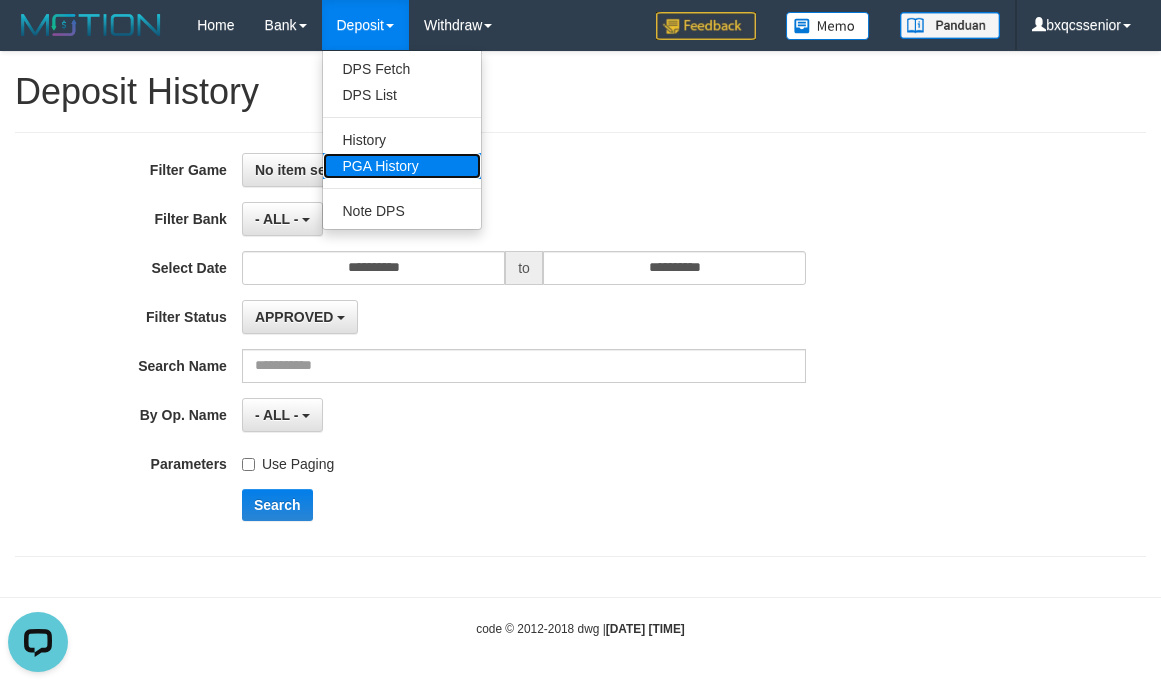 click on "PGA History" at bounding box center (402, 166) 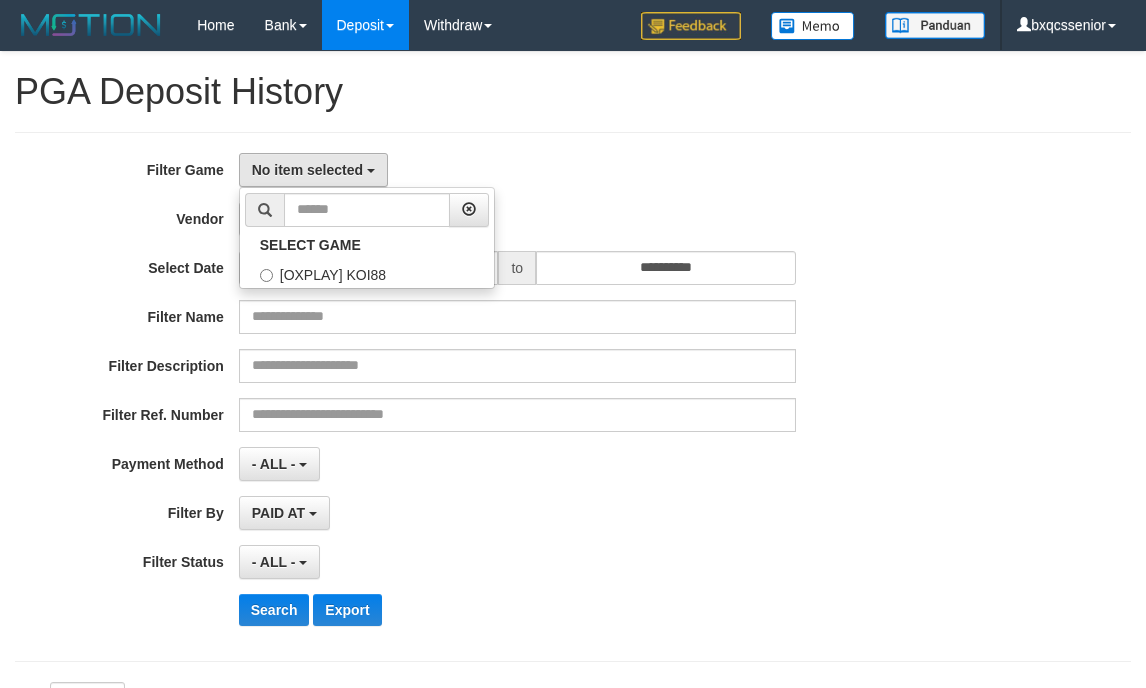 select 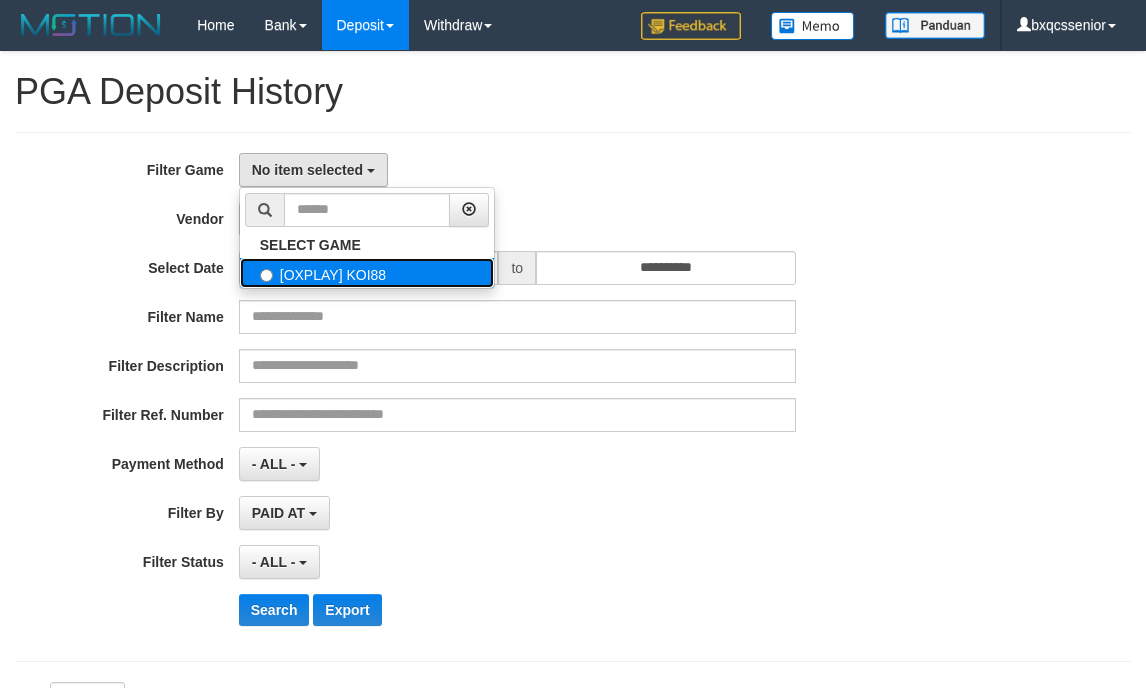 click on "[OXPLAY] KOI88" at bounding box center [367, 273] 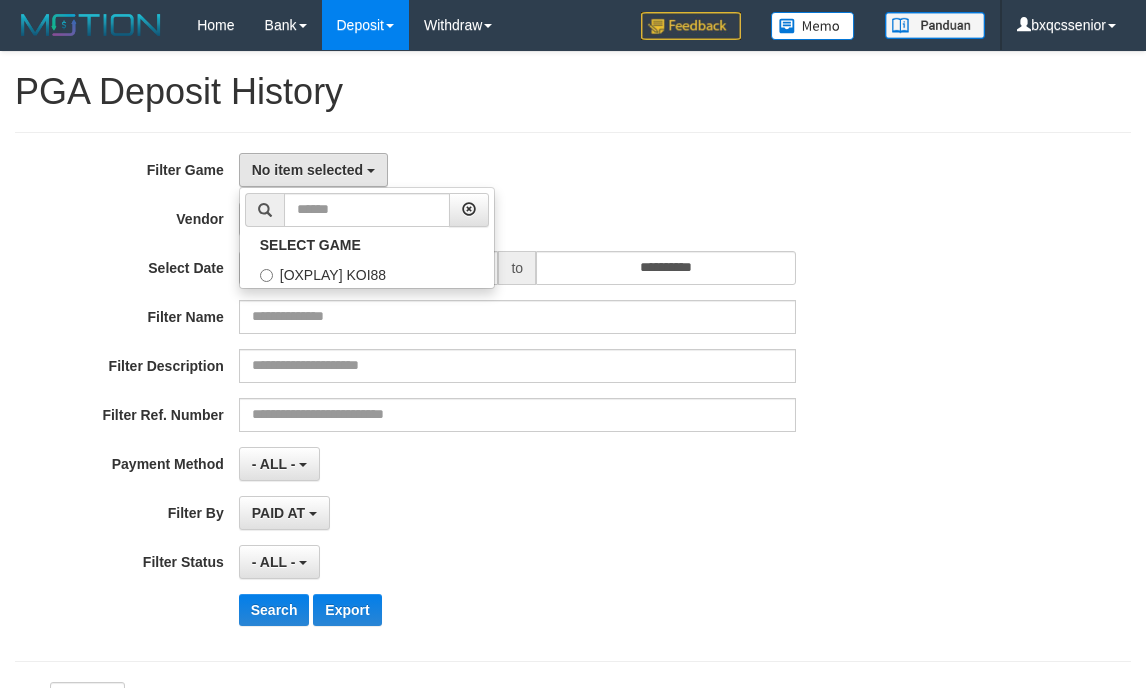 select on "****" 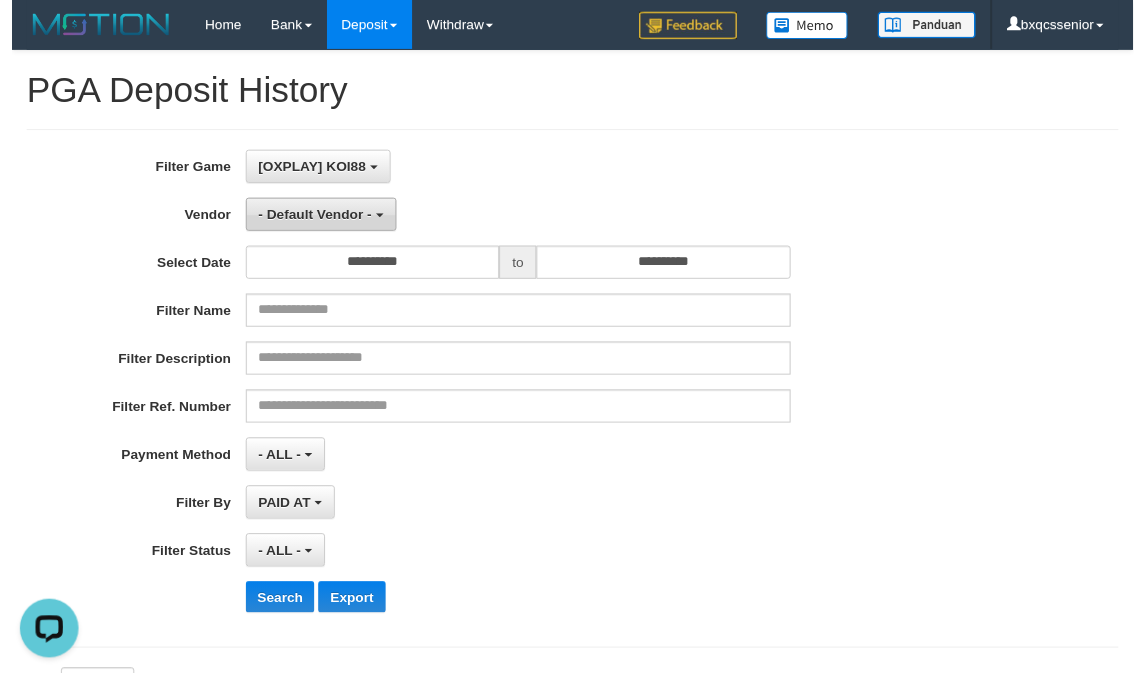 scroll, scrollTop: 0, scrollLeft: 0, axis: both 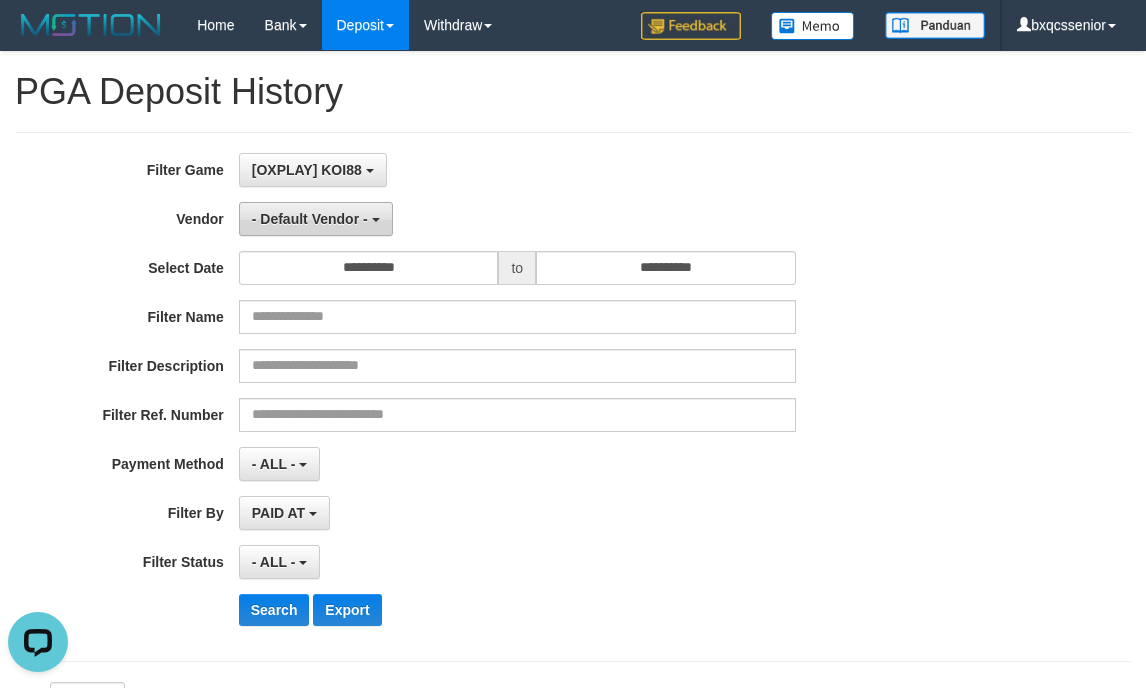 click on "- Default Vendor -" at bounding box center (310, 219) 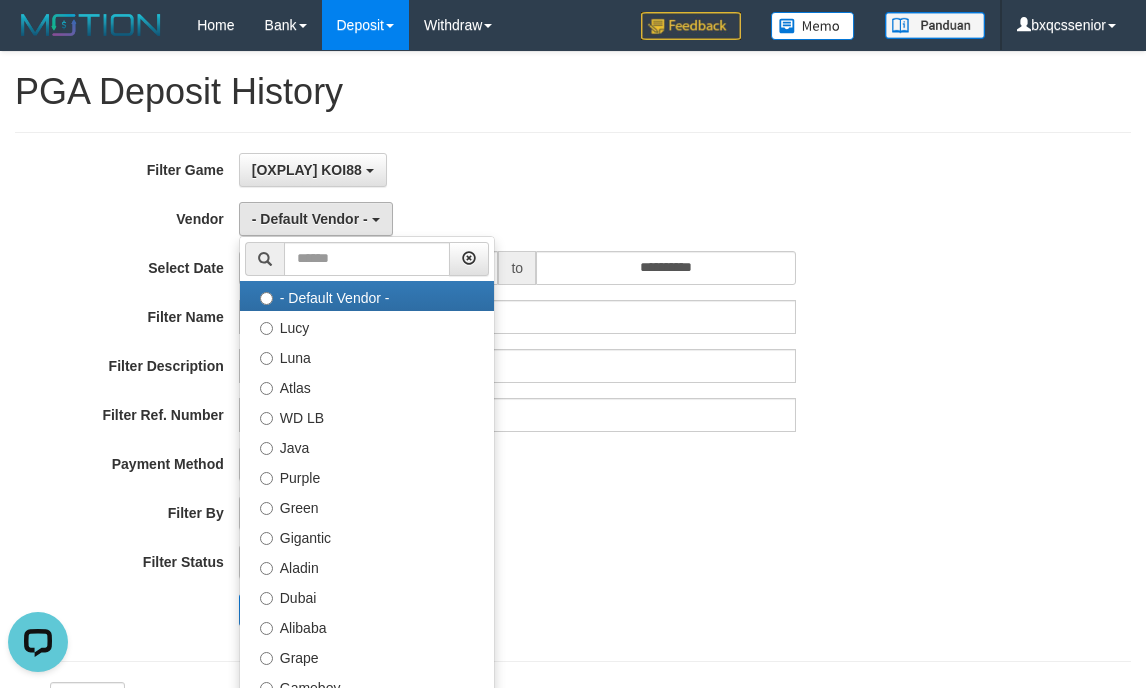 drag, startPoint x: 620, startPoint y: 196, endPoint x: 580, endPoint y: 218, distance: 45.65085 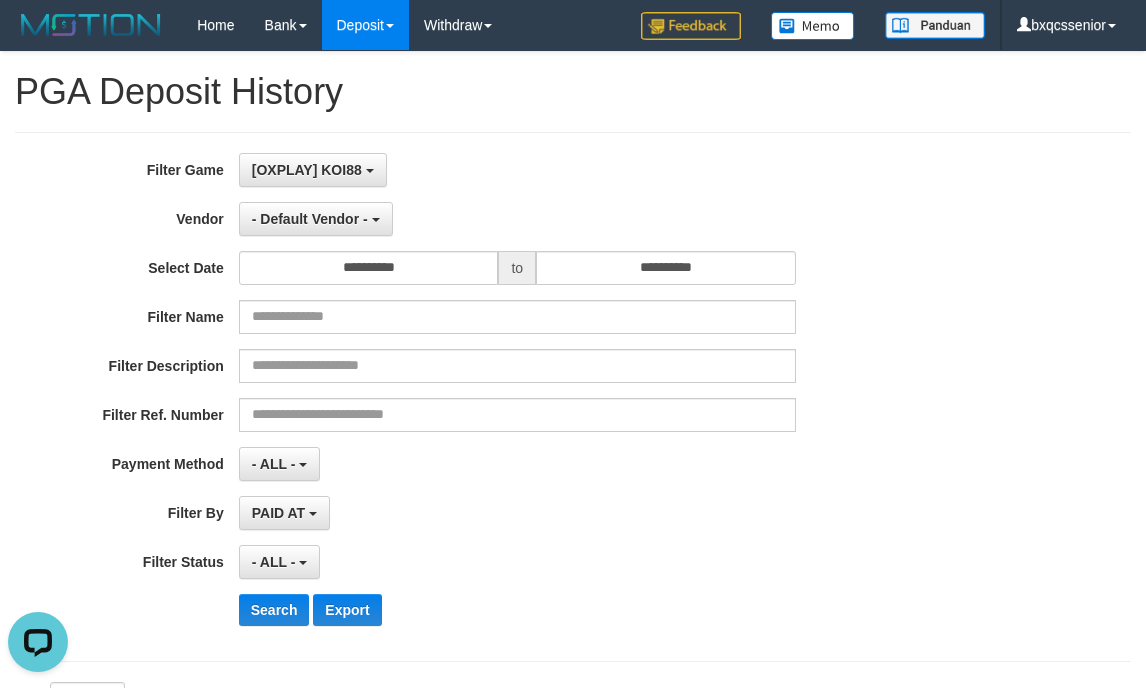 click on "**********" at bounding box center (477, 397) 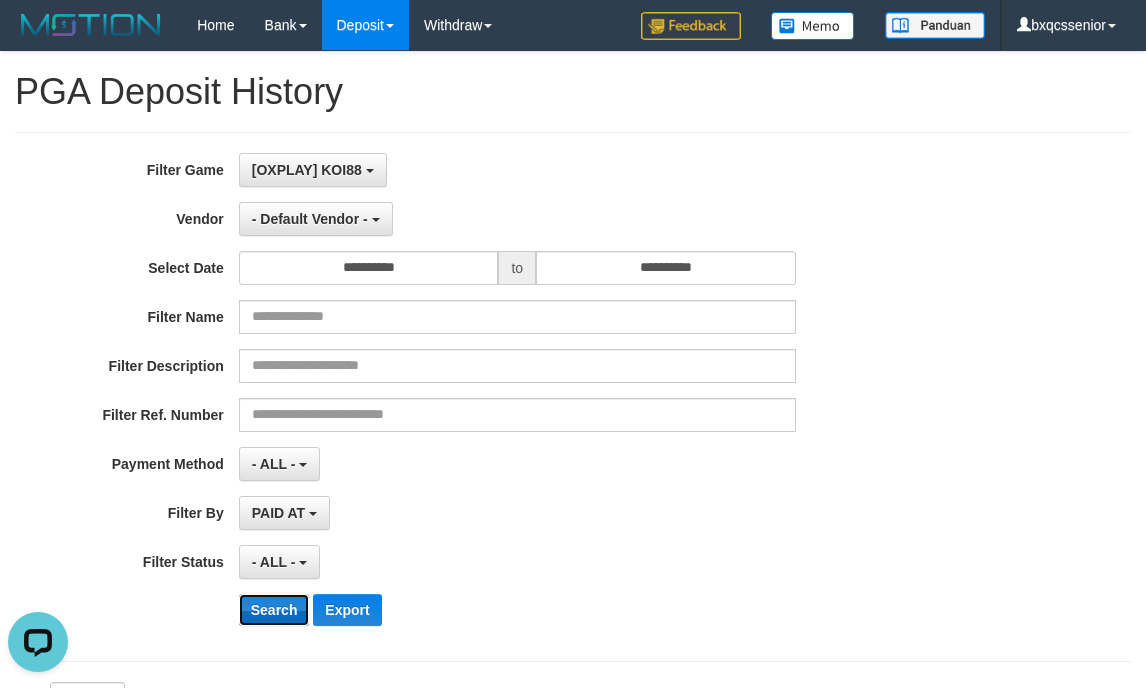 click on "Search" at bounding box center [274, 610] 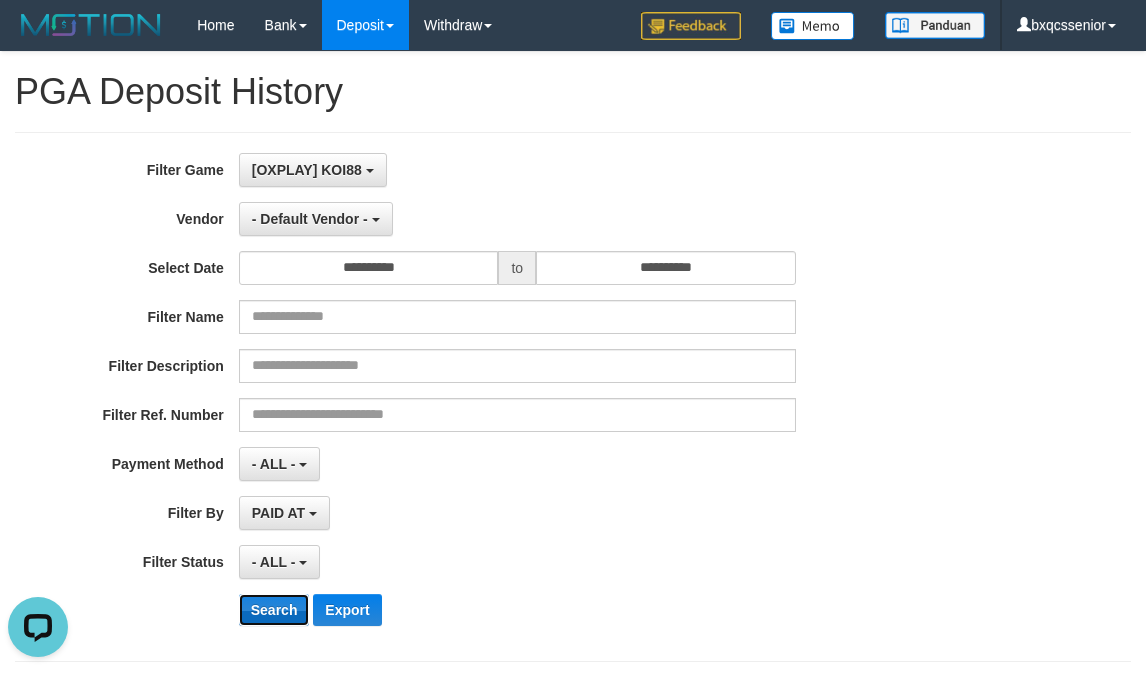click on "Search" at bounding box center [274, 610] 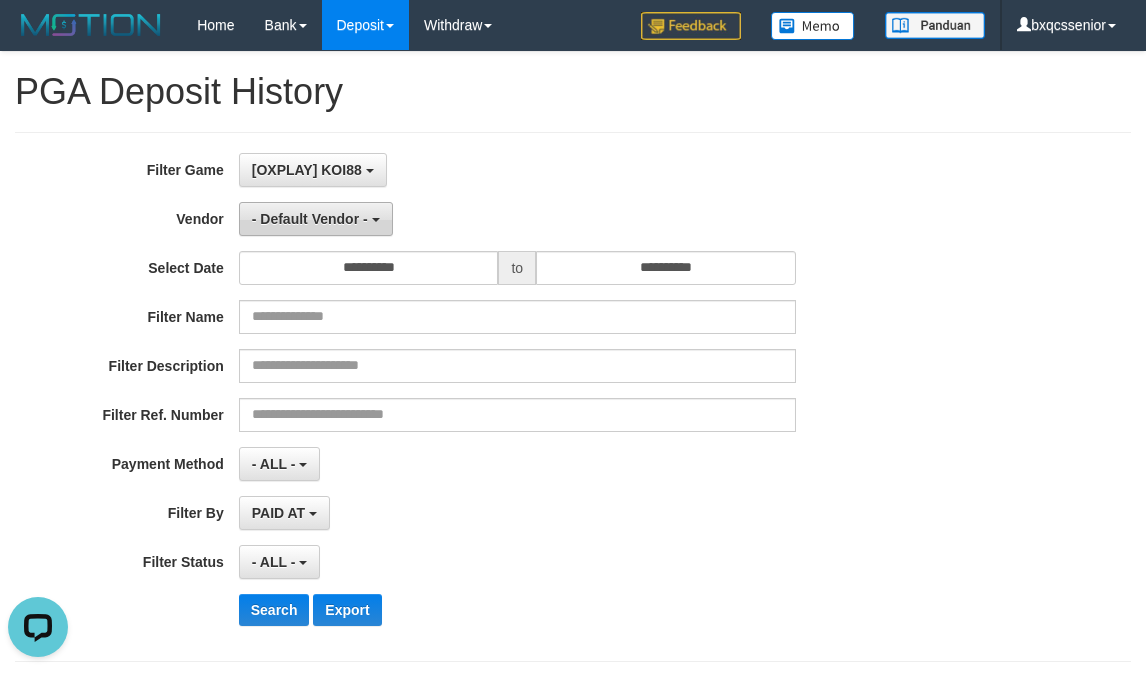 click on "- Default Vendor -" at bounding box center [316, 219] 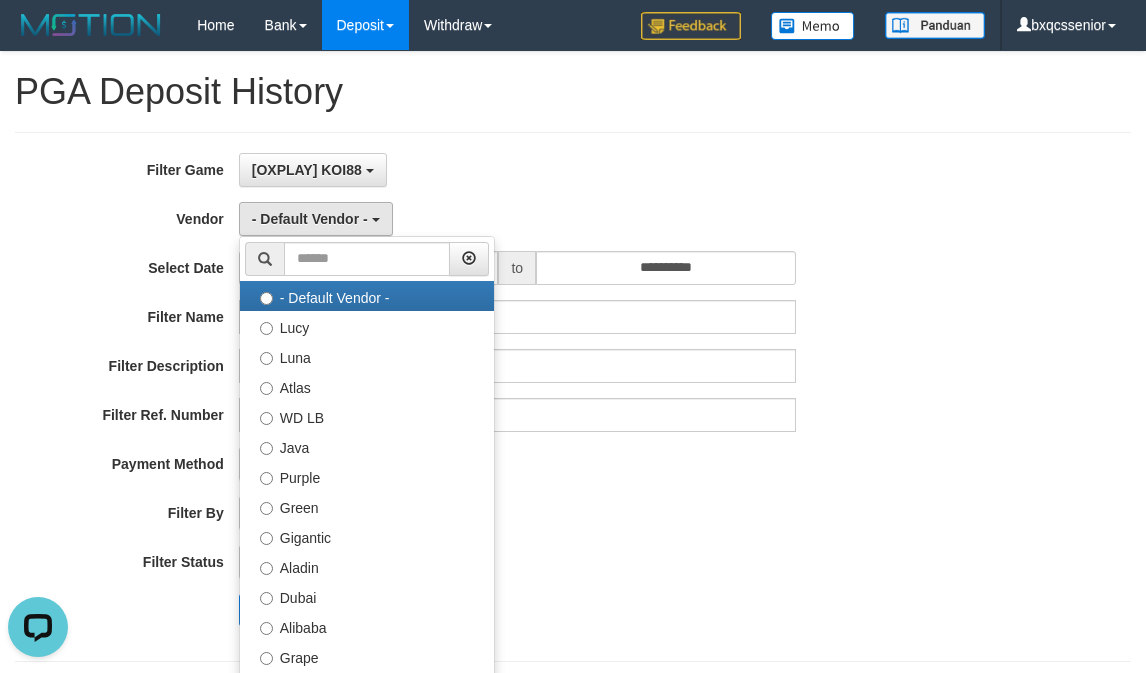 click on "**********" at bounding box center [477, 397] 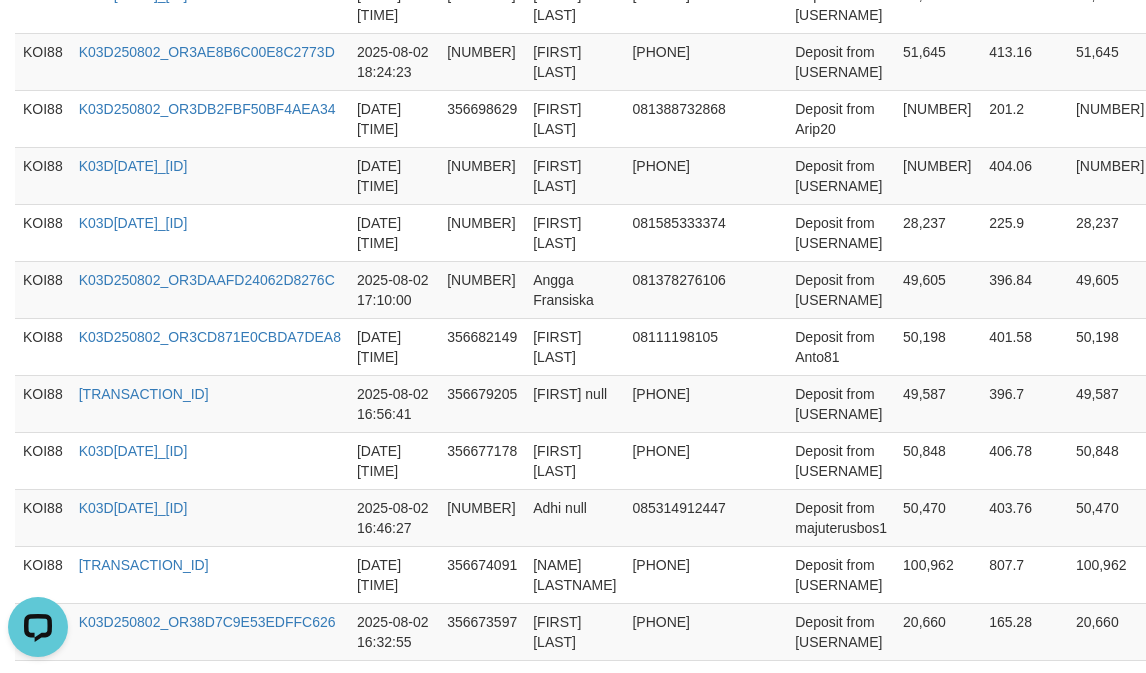 scroll, scrollTop: 1749, scrollLeft: 0, axis: vertical 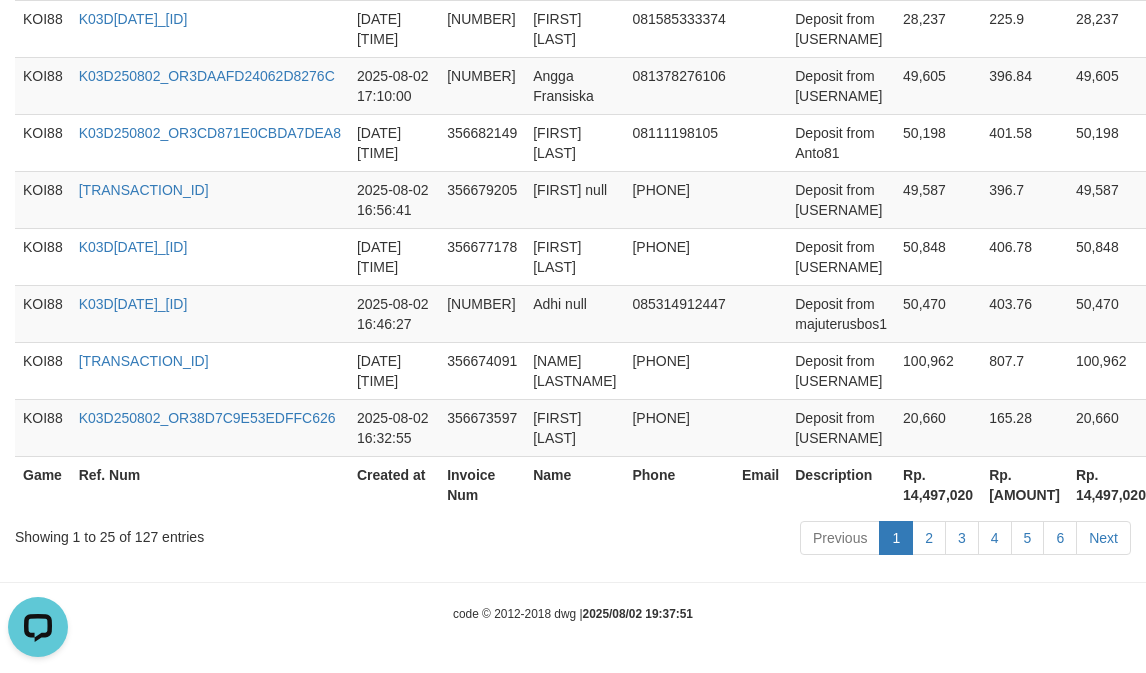 click on "Rp. 14,497,020" at bounding box center [938, 484] 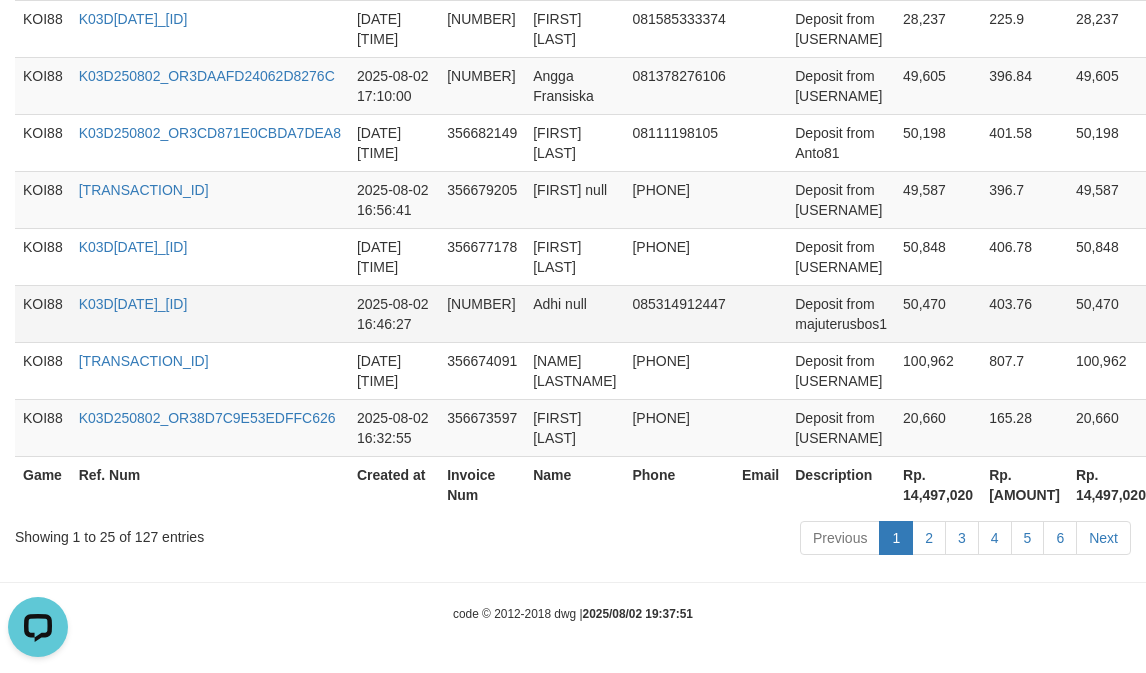 click on "Adhi null" at bounding box center (574, 313) 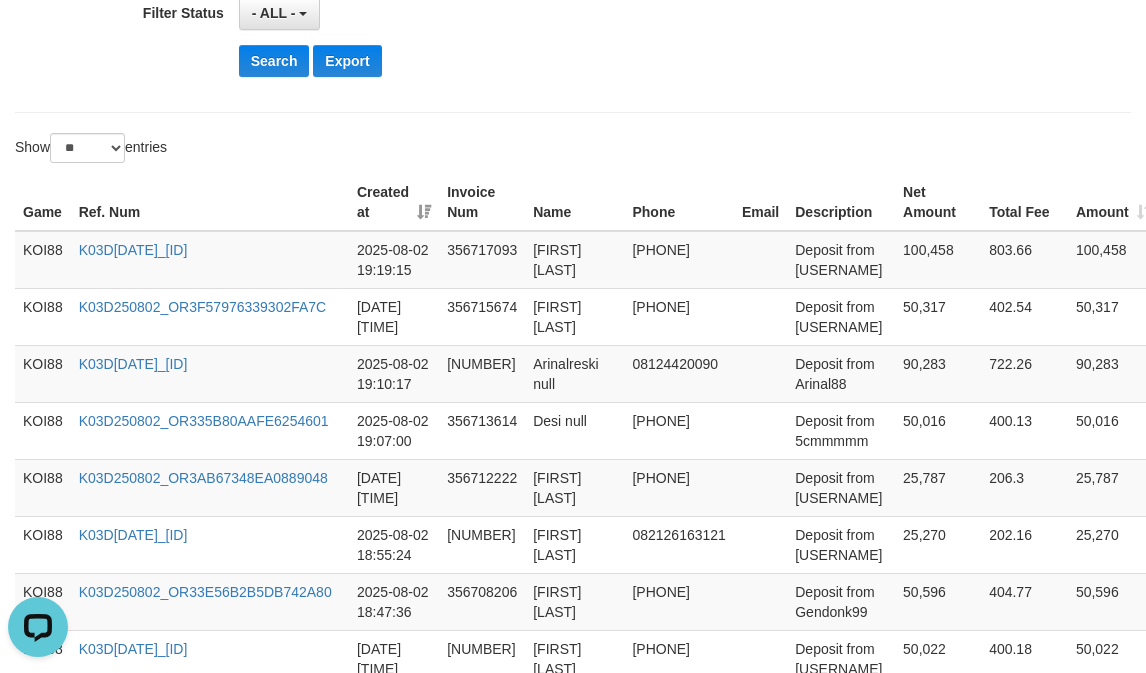 scroll, scrollTop: 0, scrollLeft: 0, axis: both 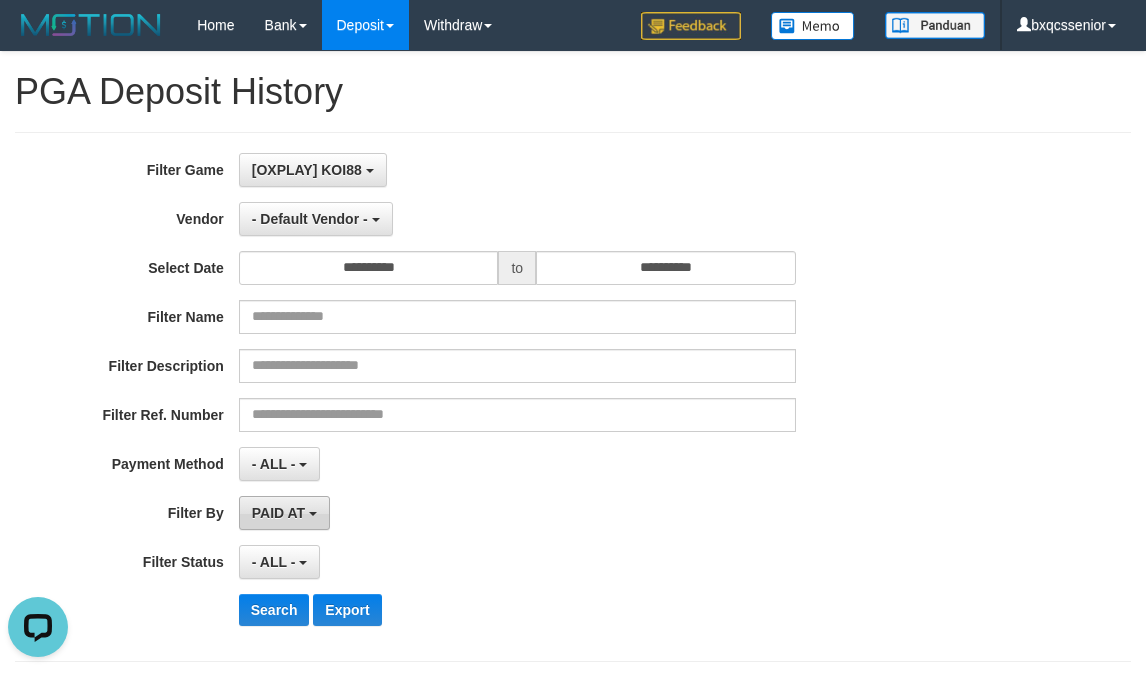 click on "PAID AT" at bounding box center (278, 513) 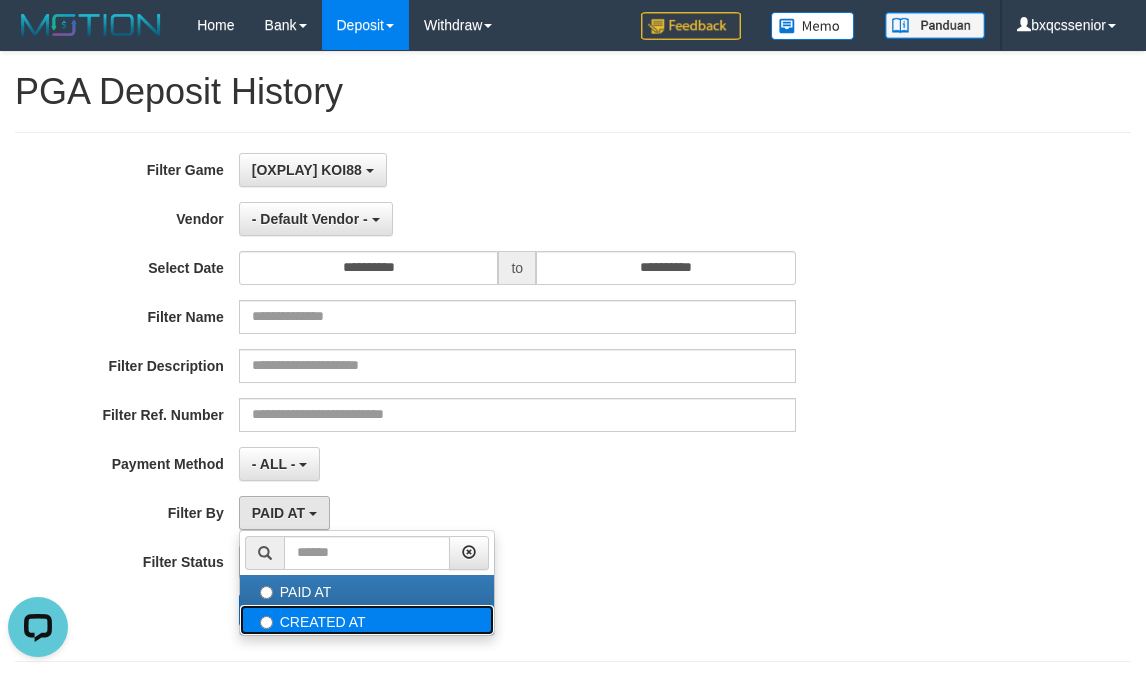 click on "CREATED AT" at bounding box center [367, 620] 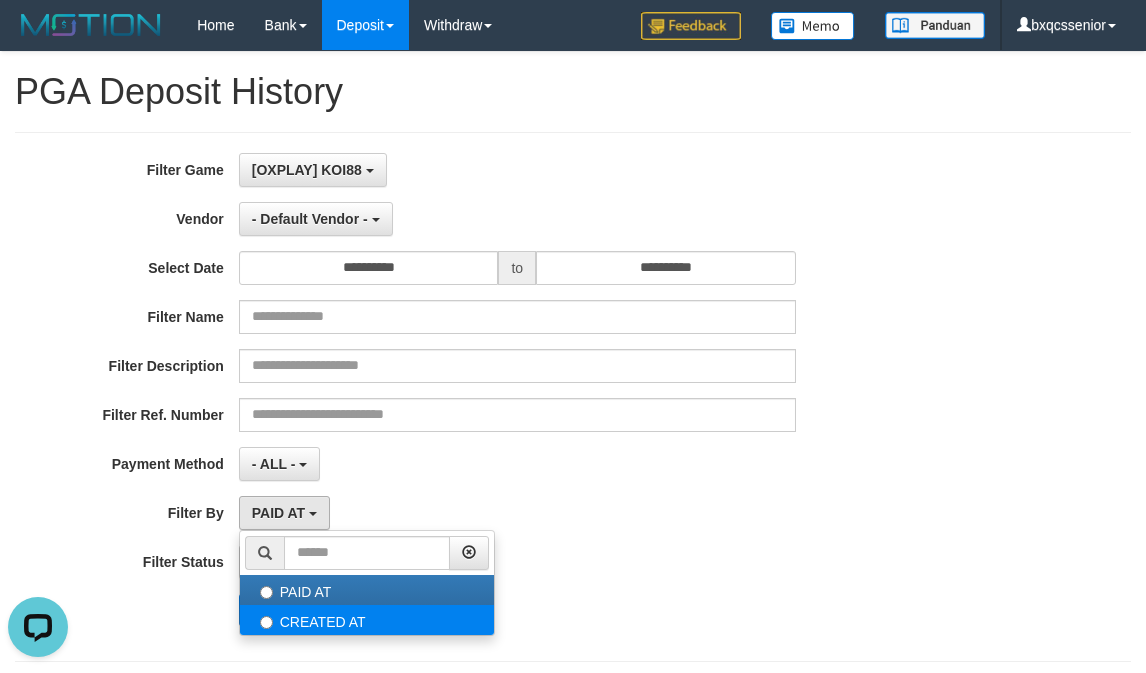 select on "*" 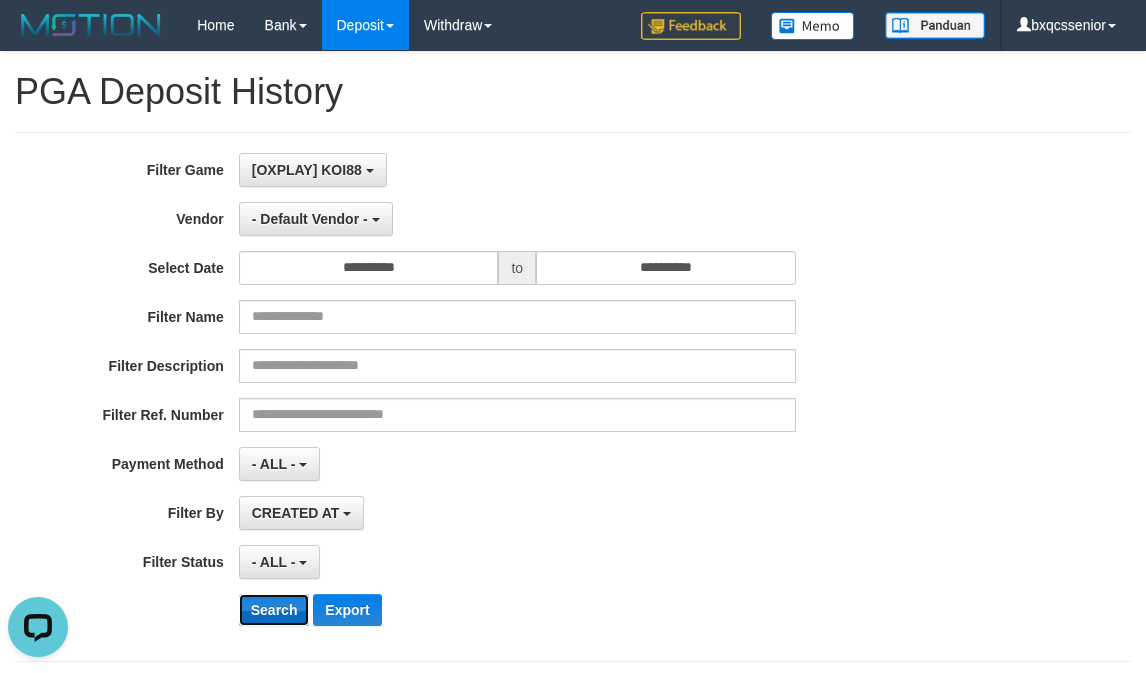 drag, startPoint x: 269, startPoint y: 610, endPoint x: 518, endPoint y: 564, distance: 253.21335 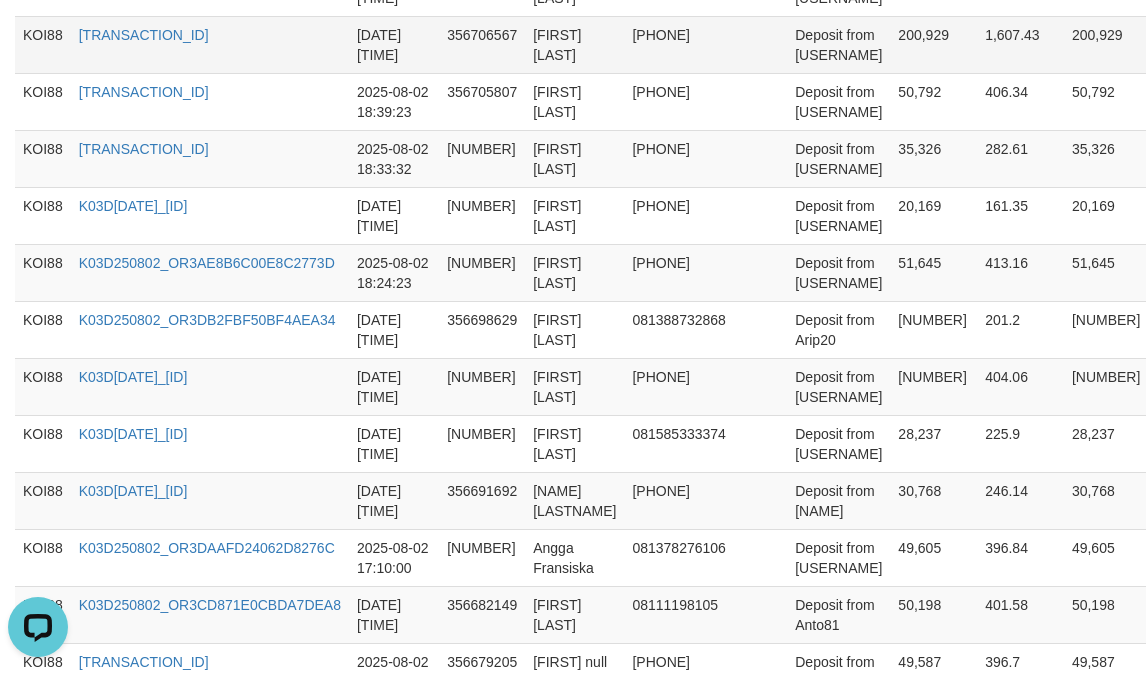 scroll, scrollTop: 1749, scrollLeft: 0, axis: vertical 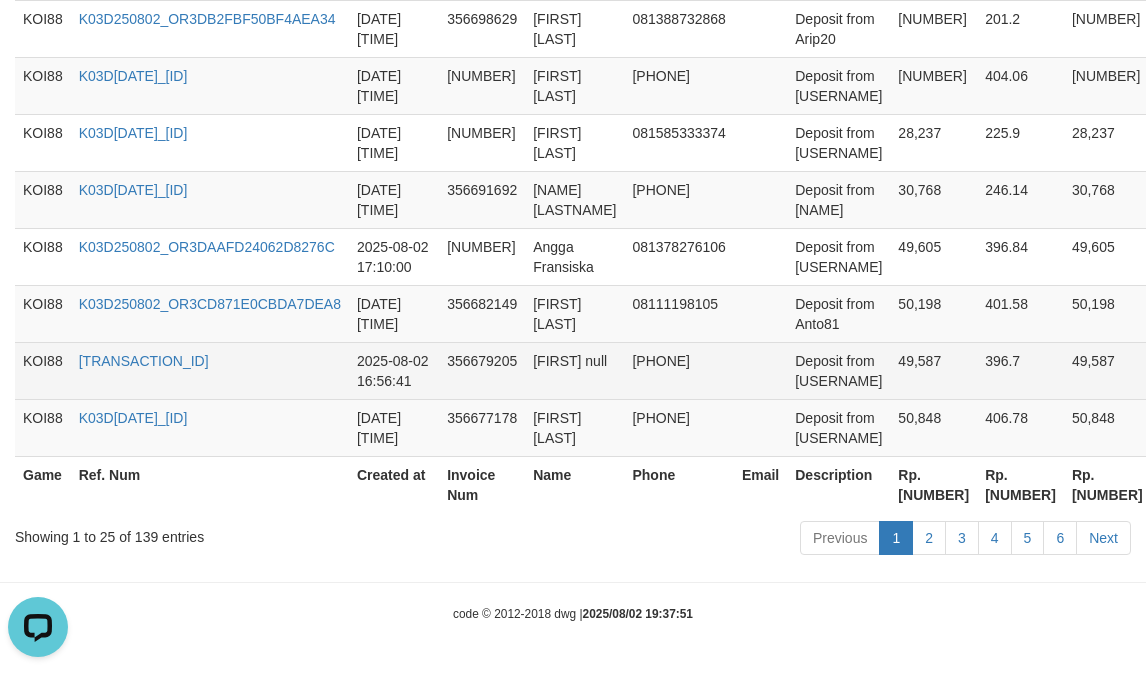 type 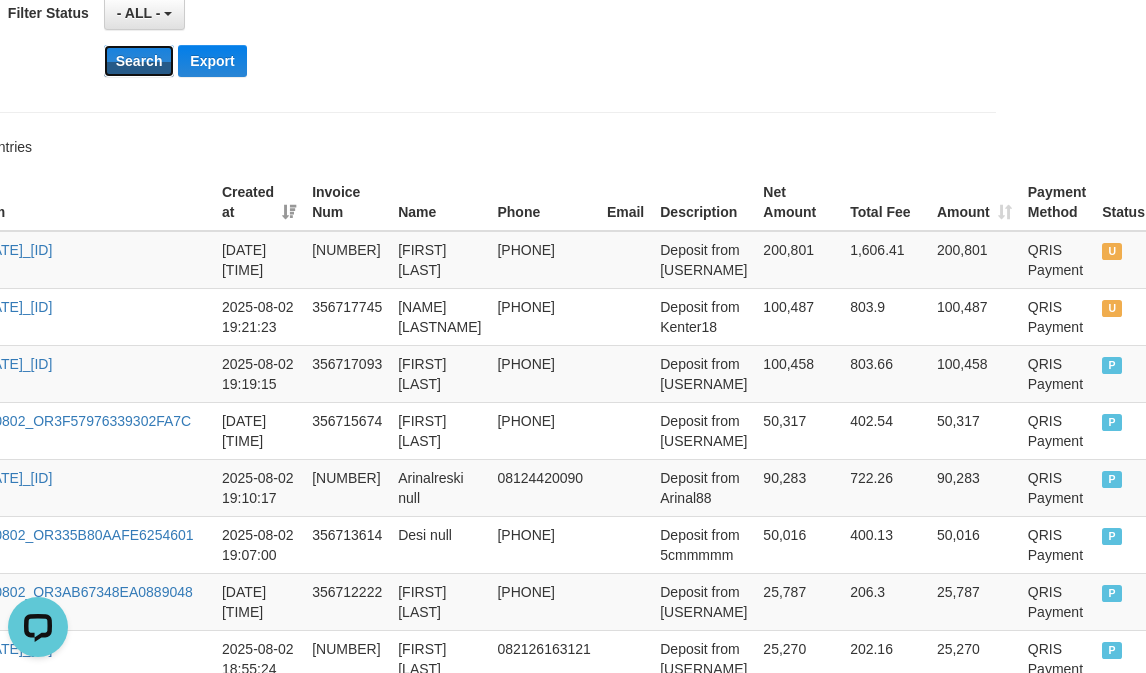 scroll, scrollTop: 549, scrollLeft: 163, axis: both 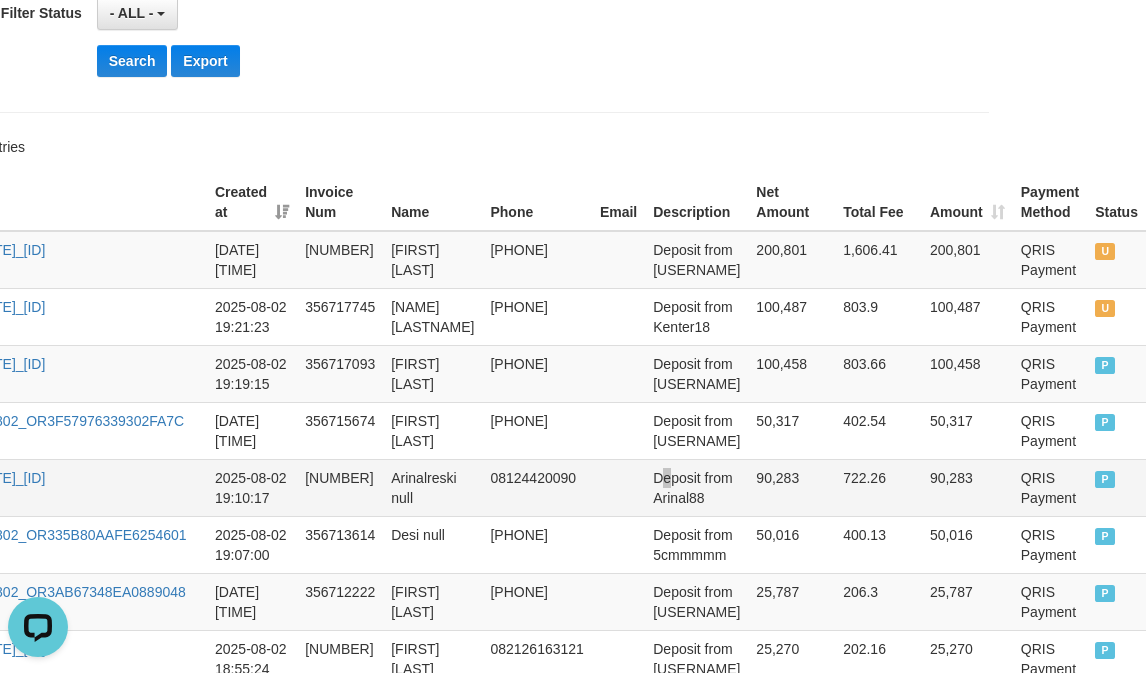 click on "Deposit from Arinal88" at bounding box center (696, 487) 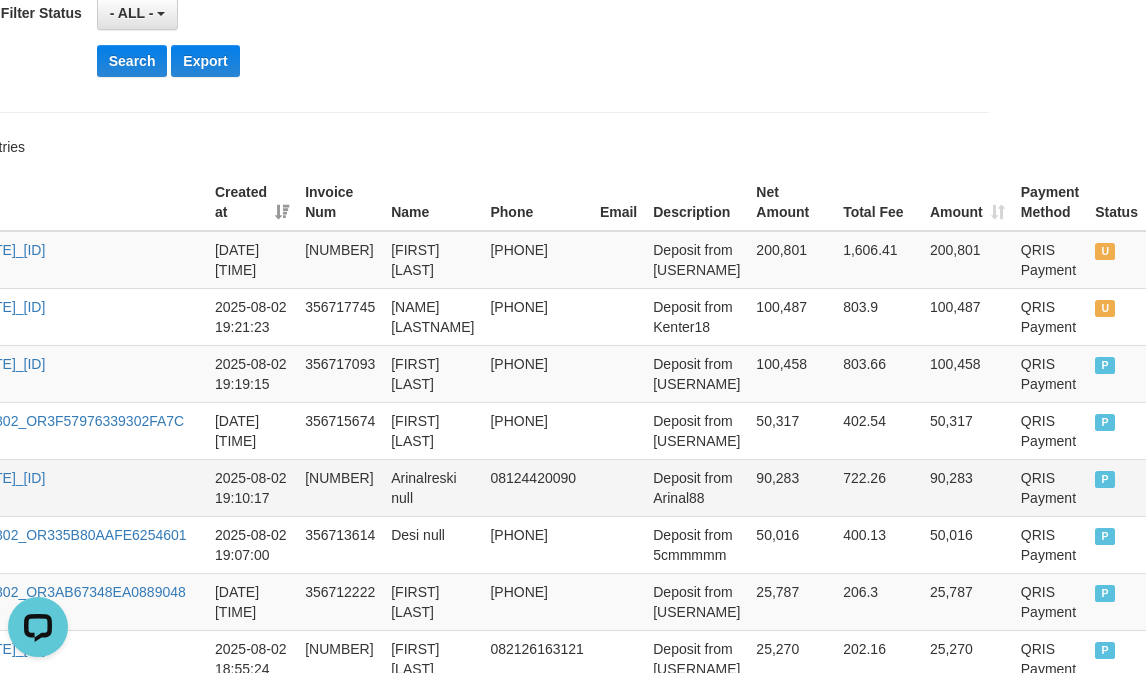 scroll, scrollTop: 1749, scrollLeft: 163, axis: both 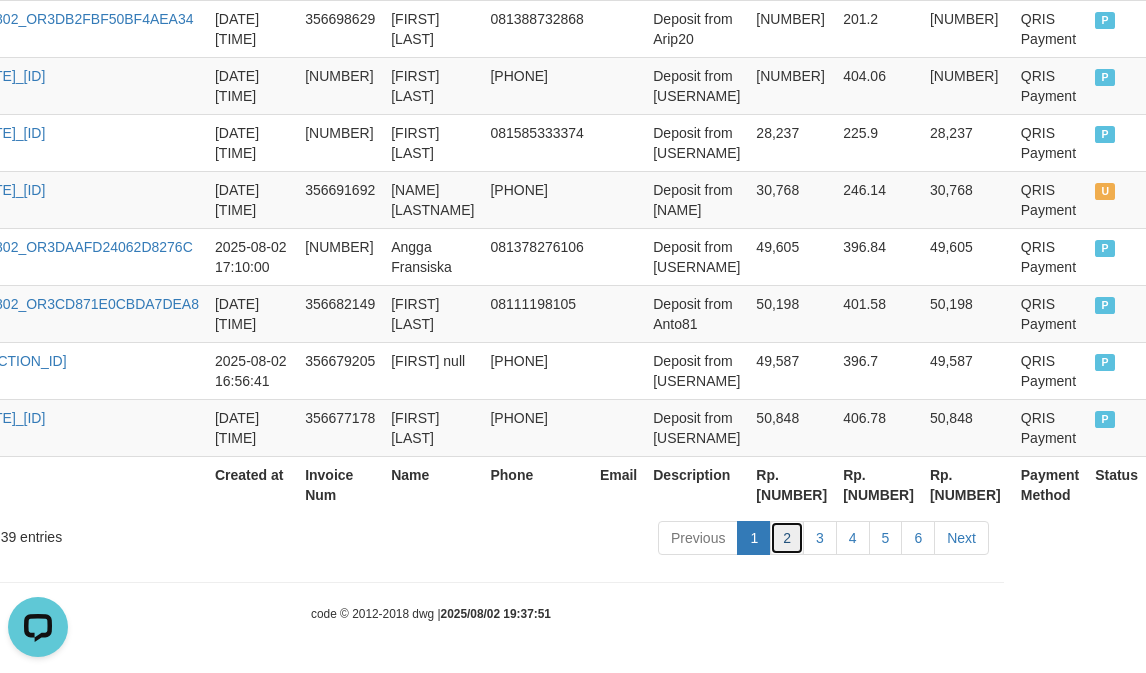 click on "2" at bounding box center [787, 538] 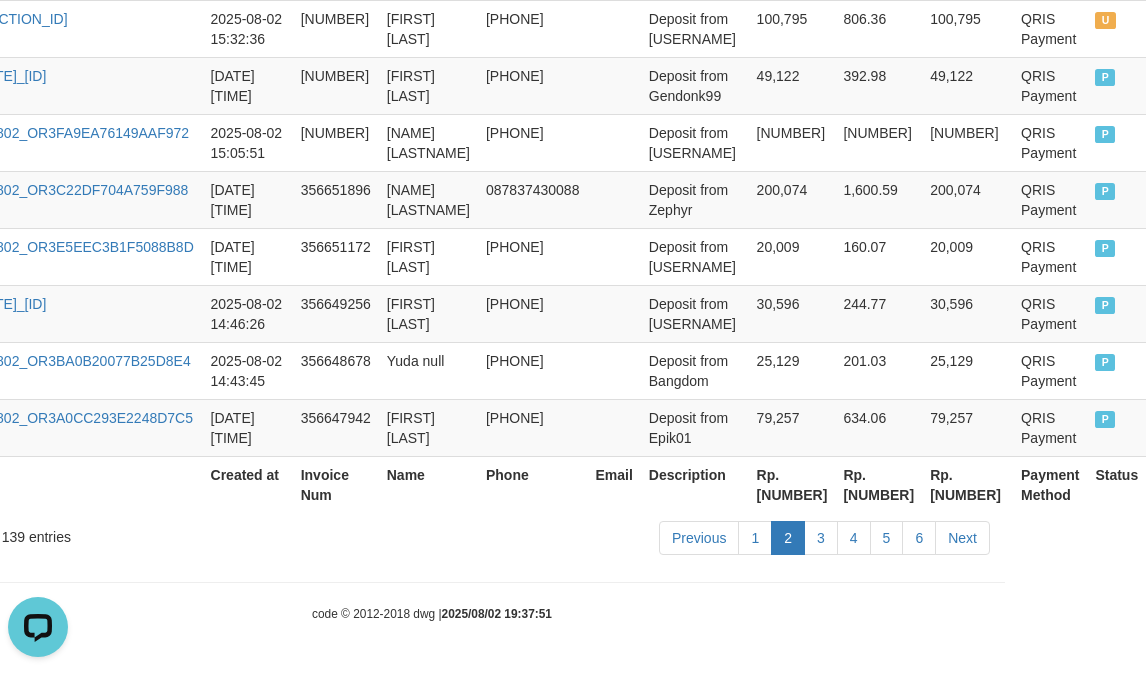 scroll, scrollTop: 1749, scrollLeft: 132, axis: both 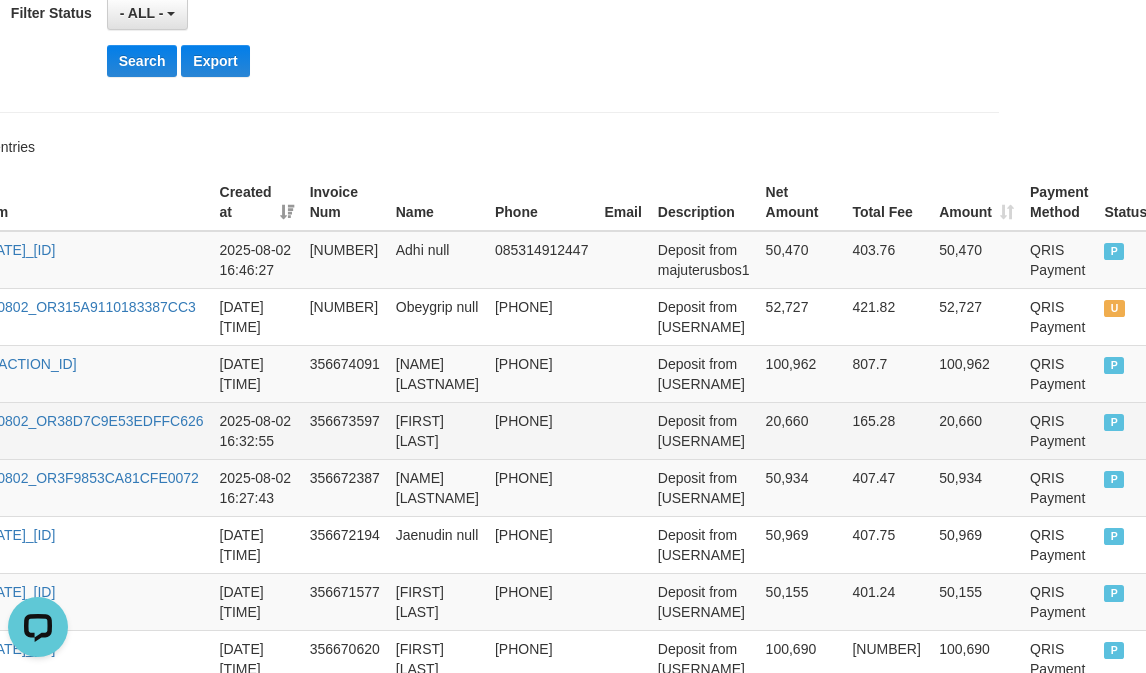 click on "[PHONE]" at bounding box center (541, 430) 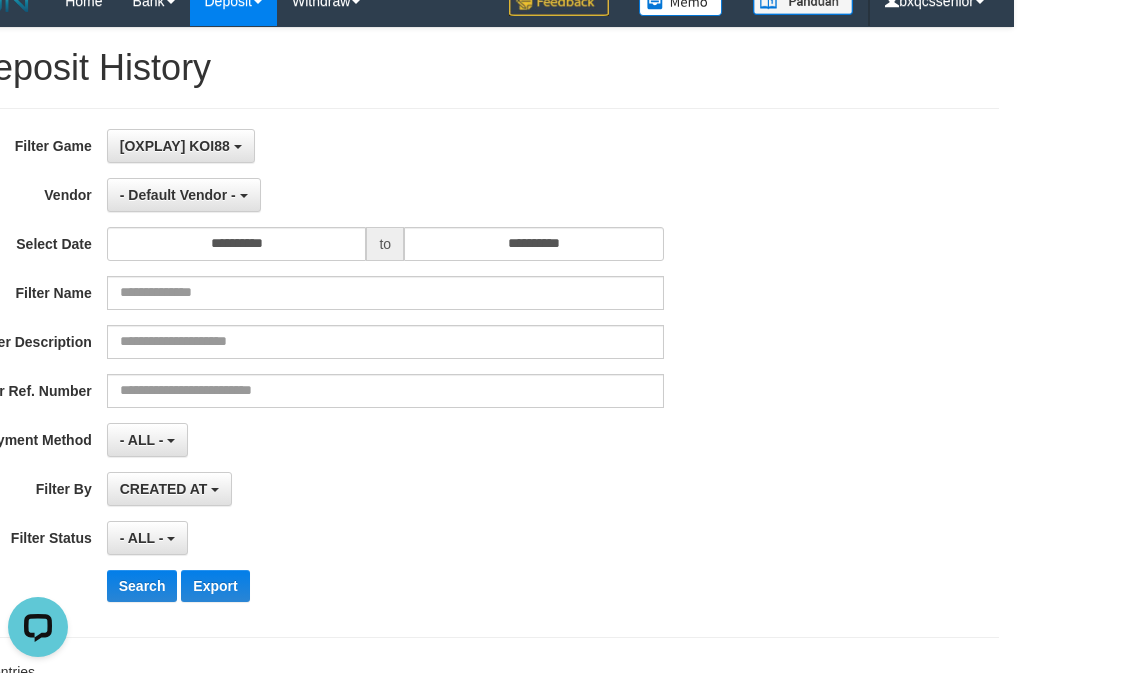 scroll, scrollTop: 0, scrollLeft: 132, axis: horizontal 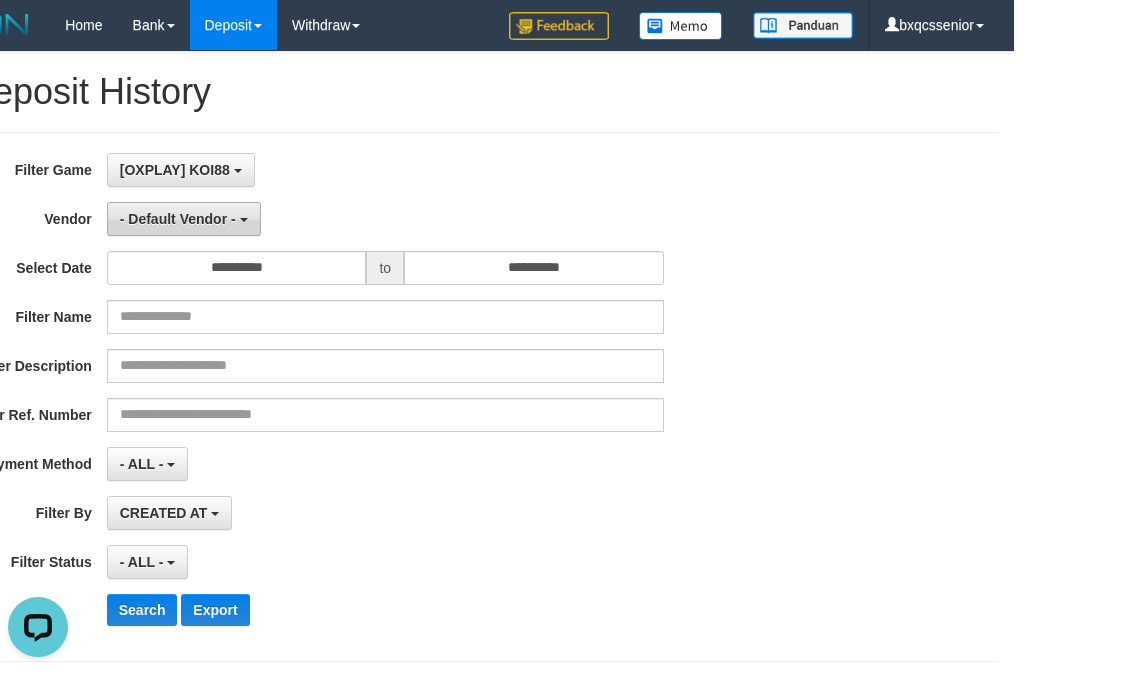 click on "- Default Vendor -" at bounding box center (178, 219) 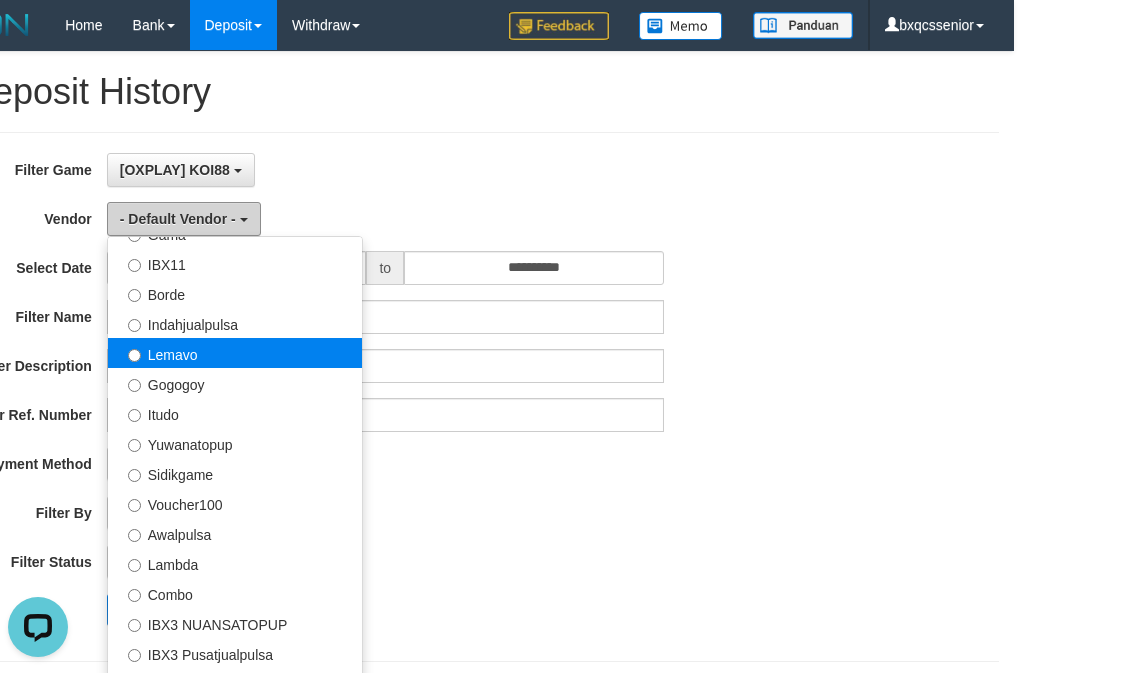 scroll, scrollTop: 656, scrollLeft: 0, axis: vertical 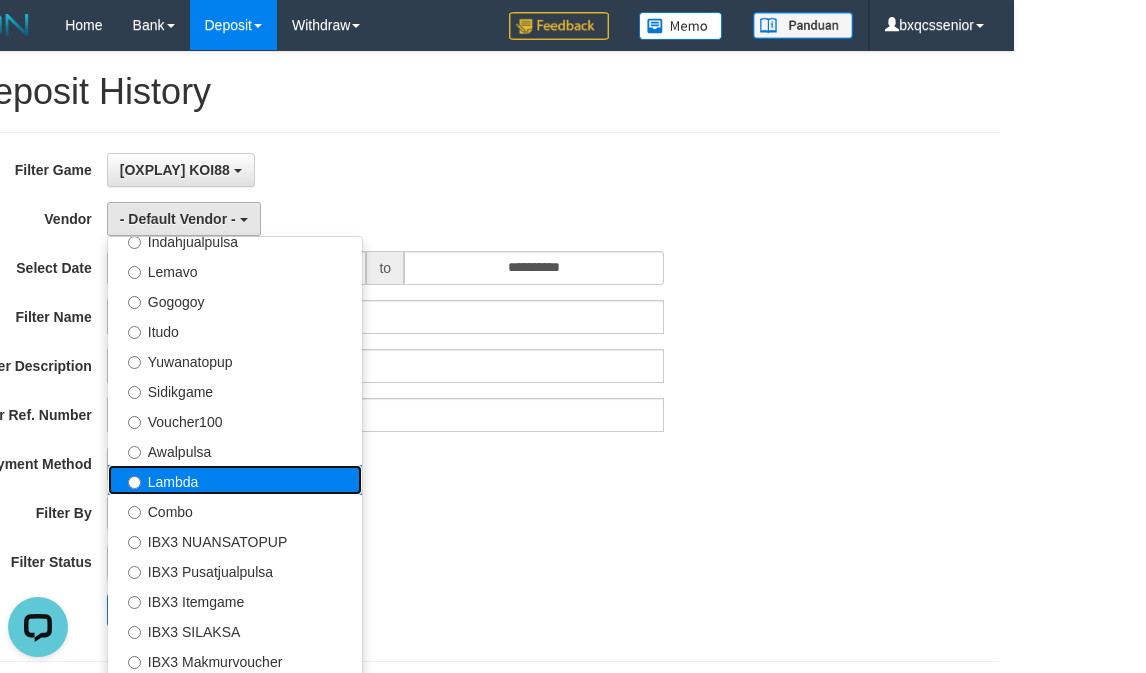 click on "Lambda" at bounding box center [235, 480] 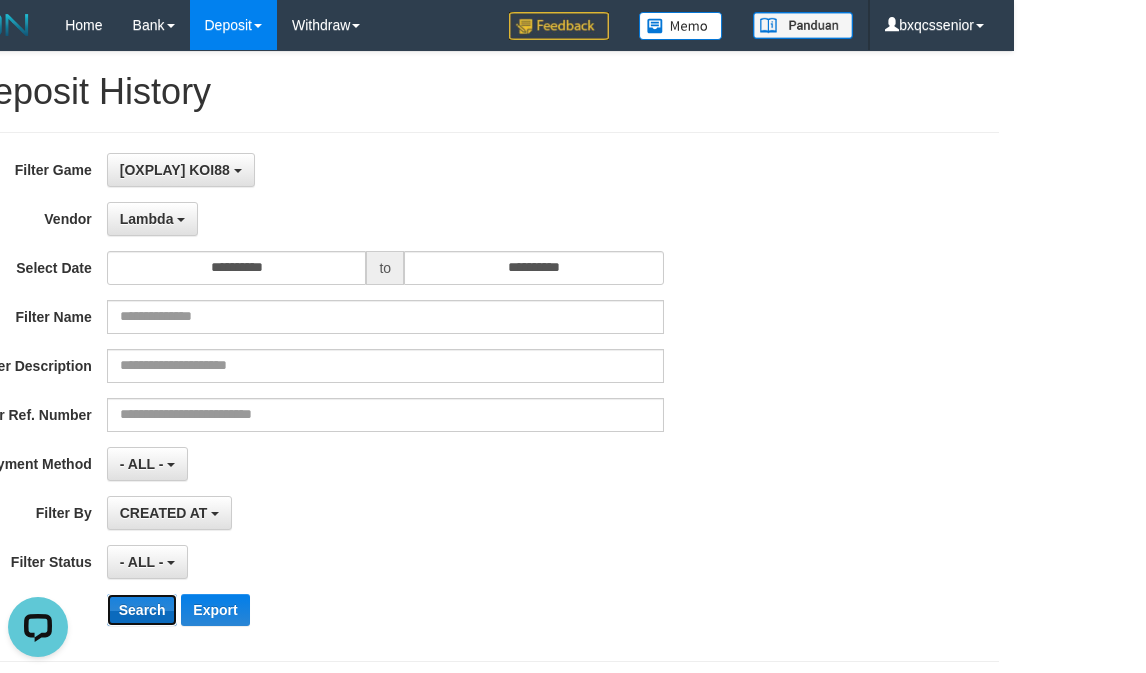 click on "Search" at bounding box center (142, 610) 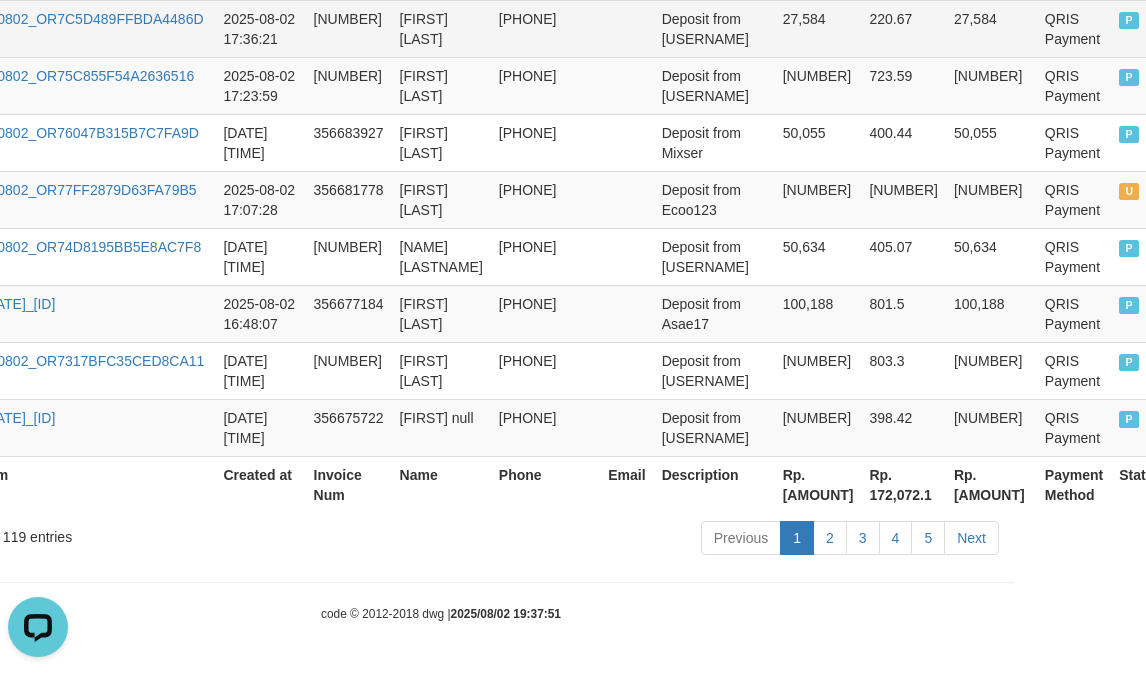 scroll, scrollTop: 519, scrollLeft: 132, axis: both 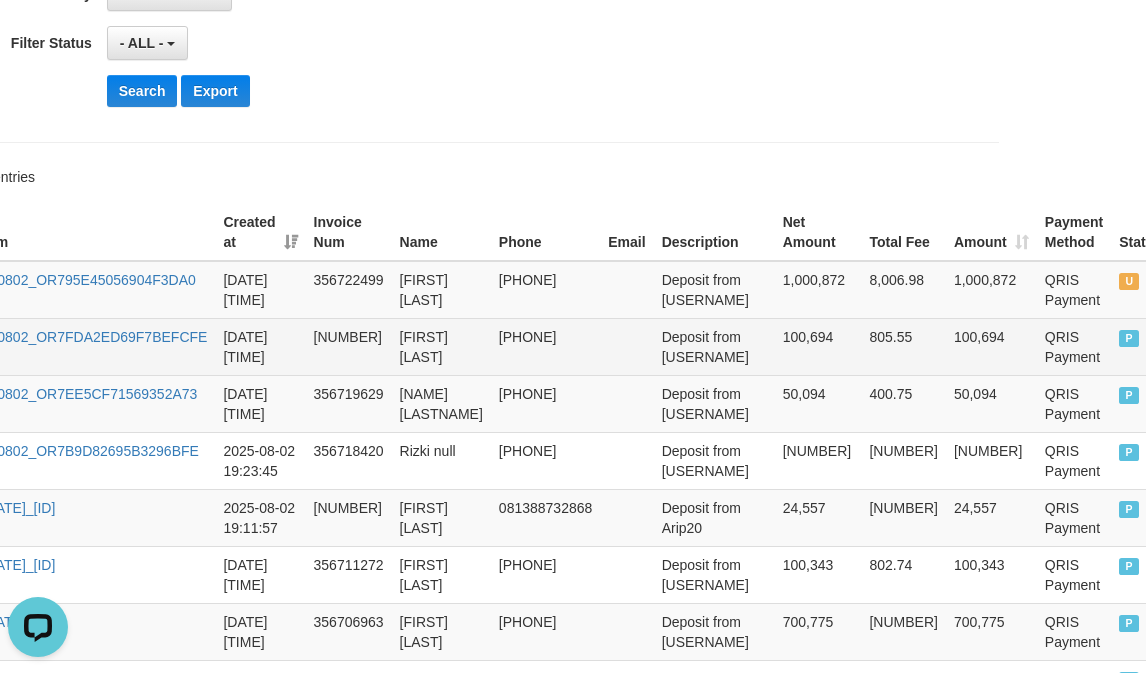 click on "[PHONE]" at bounding box center (545, 346) 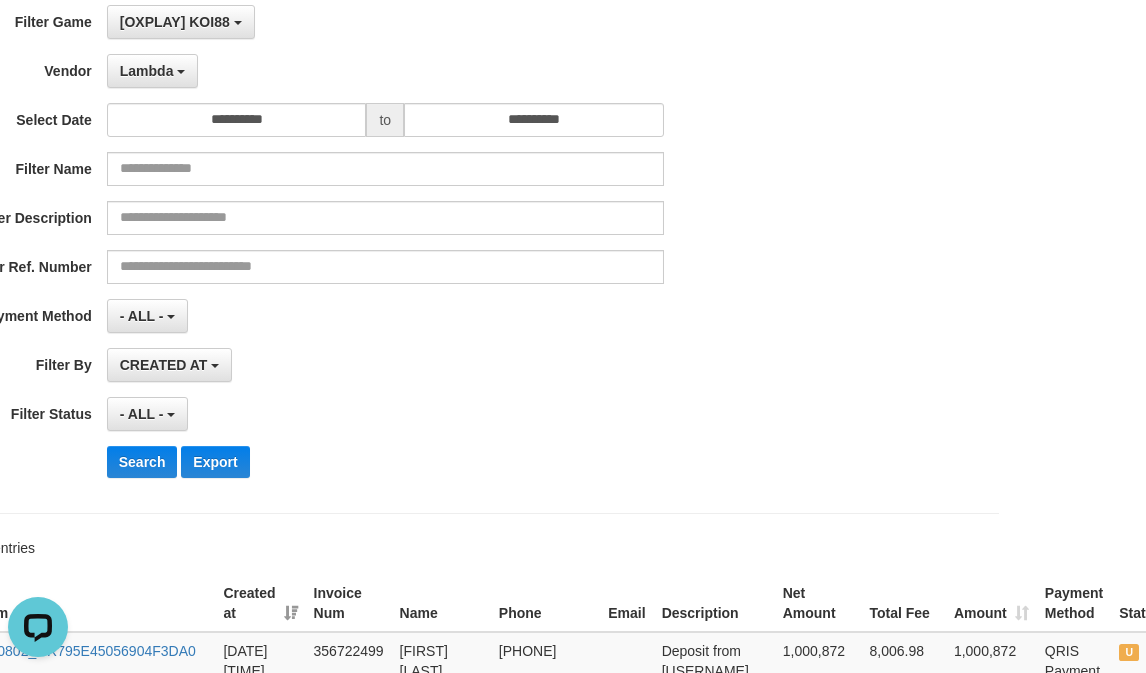 scroll, scrollTop: 0, scrollLeft: 132, axis: horizontal 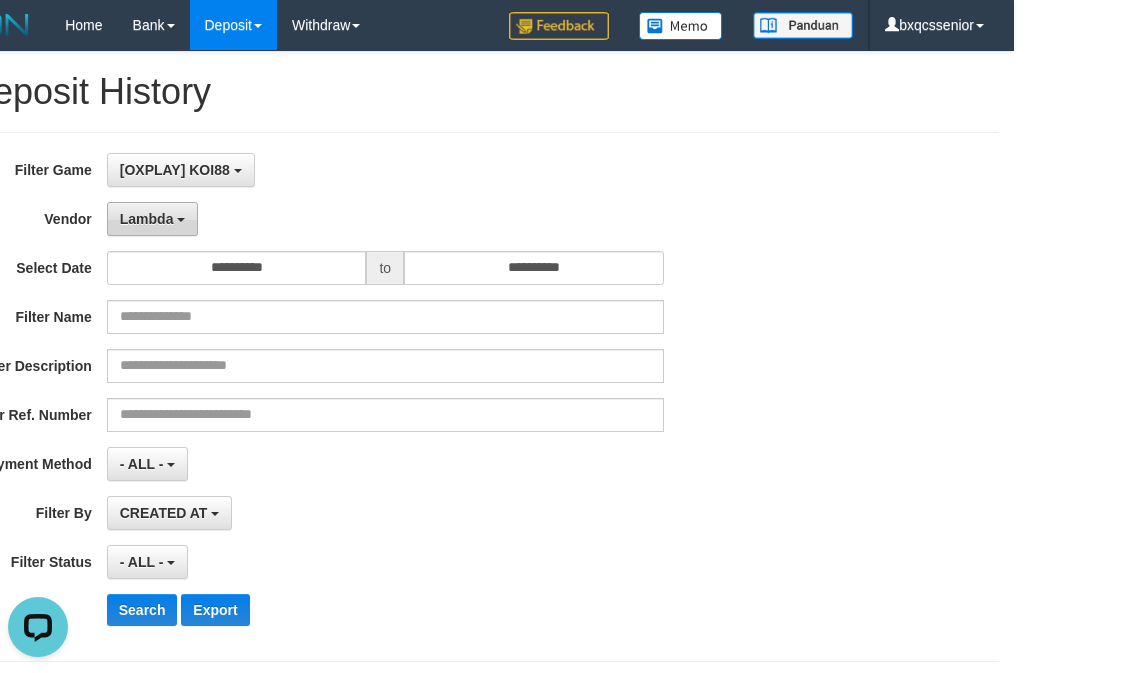 click on "Lambda" at bounding box center [147, 219] 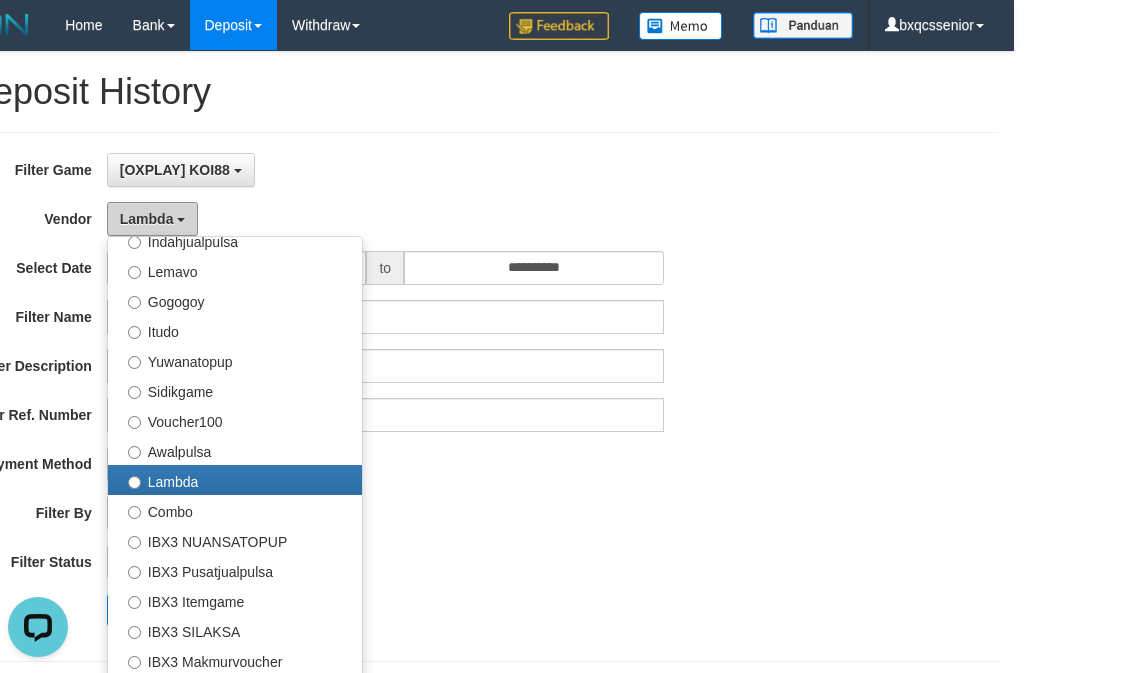 scroll, scrollTop: 456, scrollLeft: 0, axis: vertical 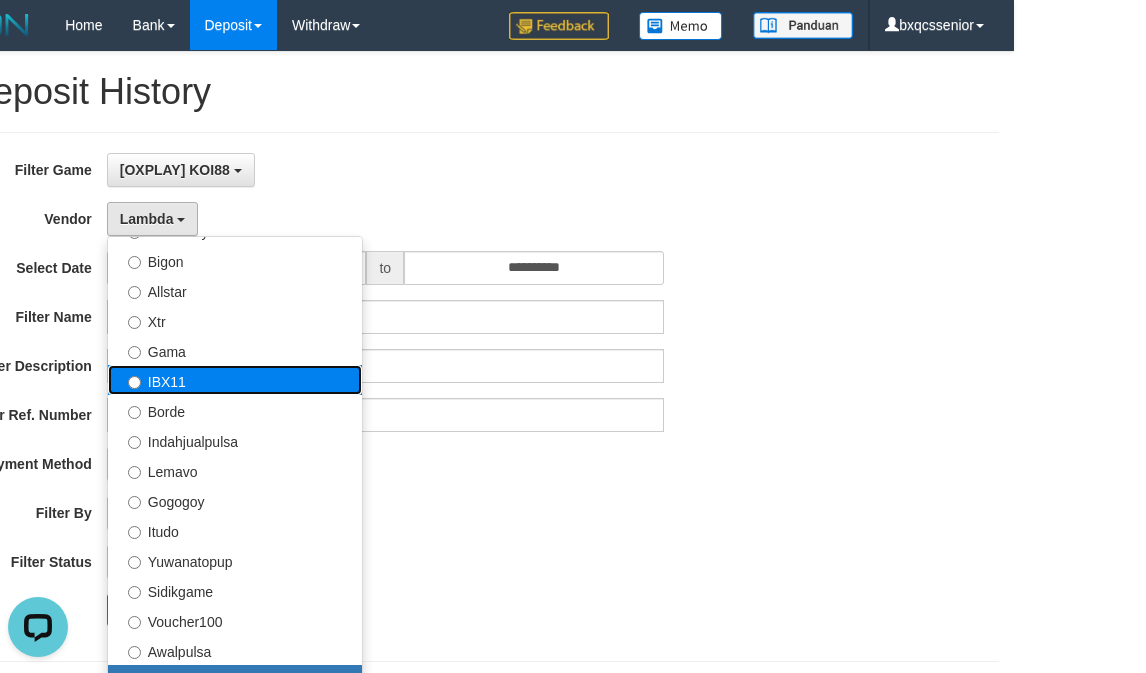 click on "IBX11" at bounding box center [235, 380] 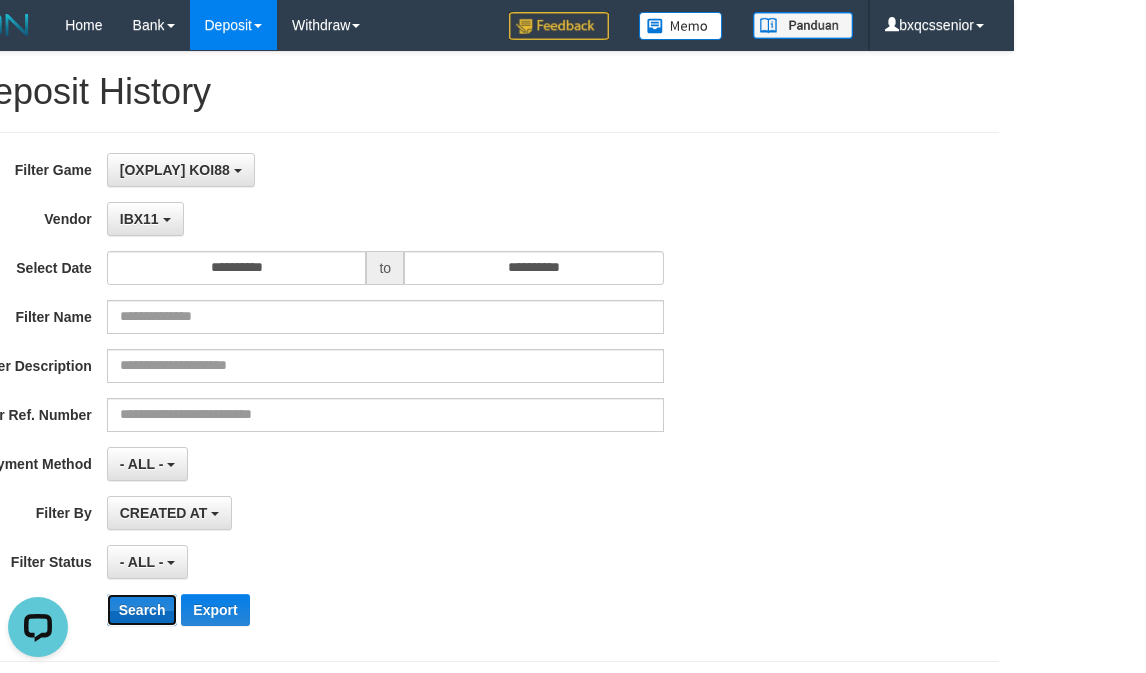 click on "Search" at bounding box center [142, 610] 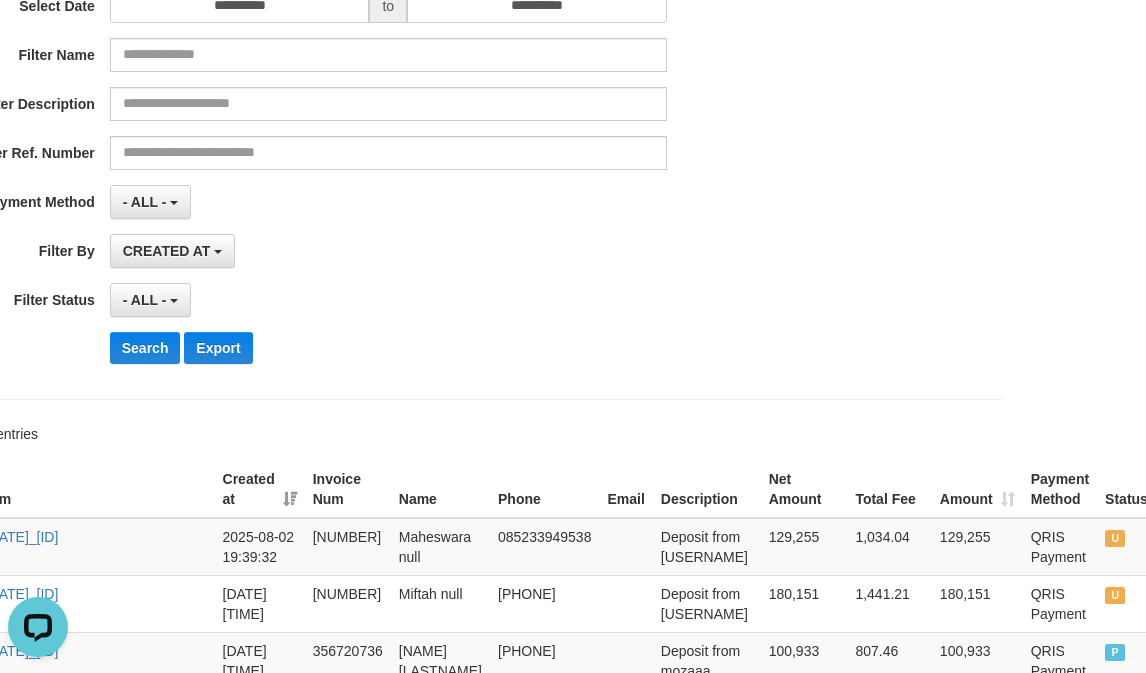 scroll, scrollTop: 0, scrollLeft: 129, axis: horizontal 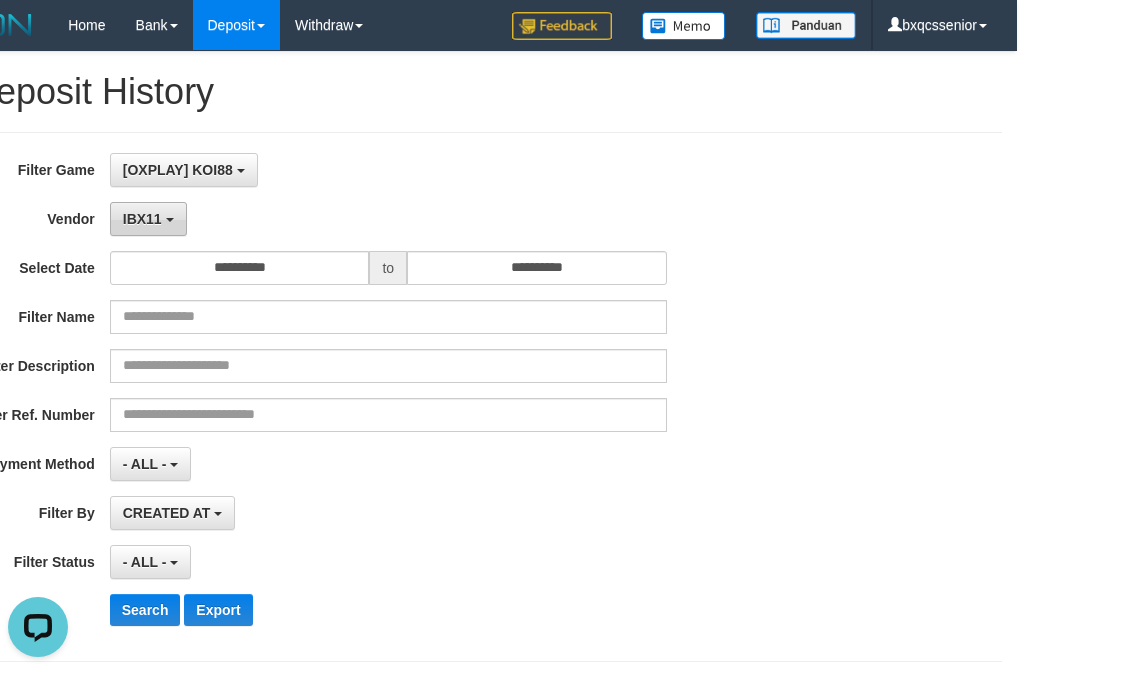 click on "IBX11" at bounding box center [142, 219] 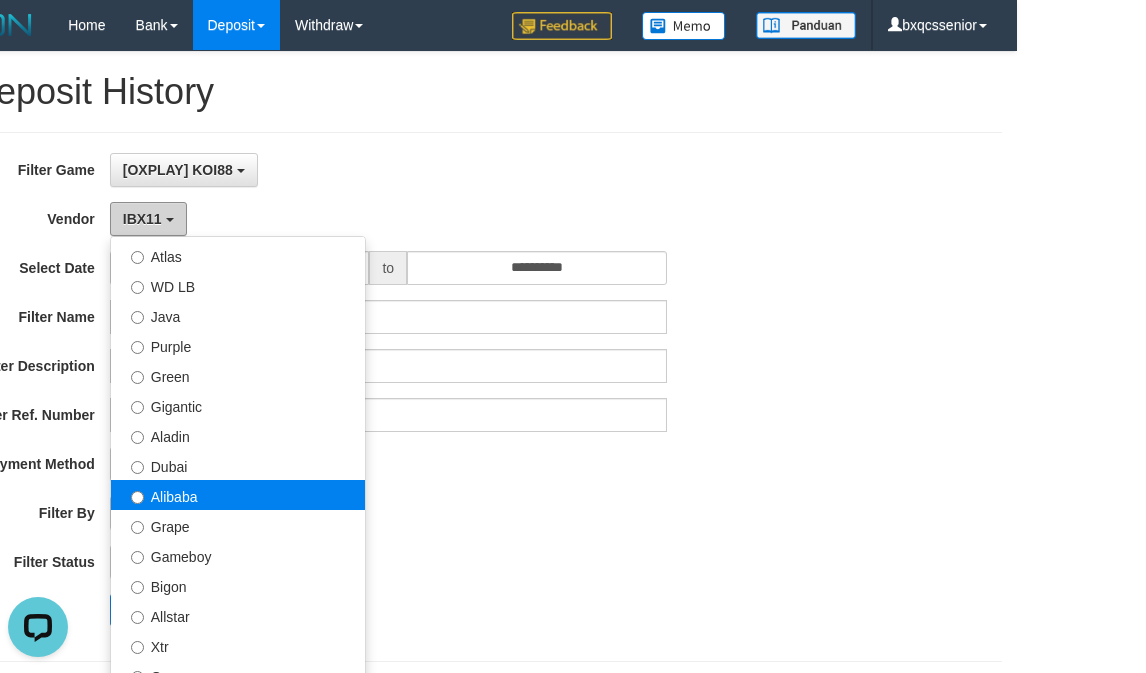 scroll, scrollTop: 56, scrollLeft: 0, axis: vertical 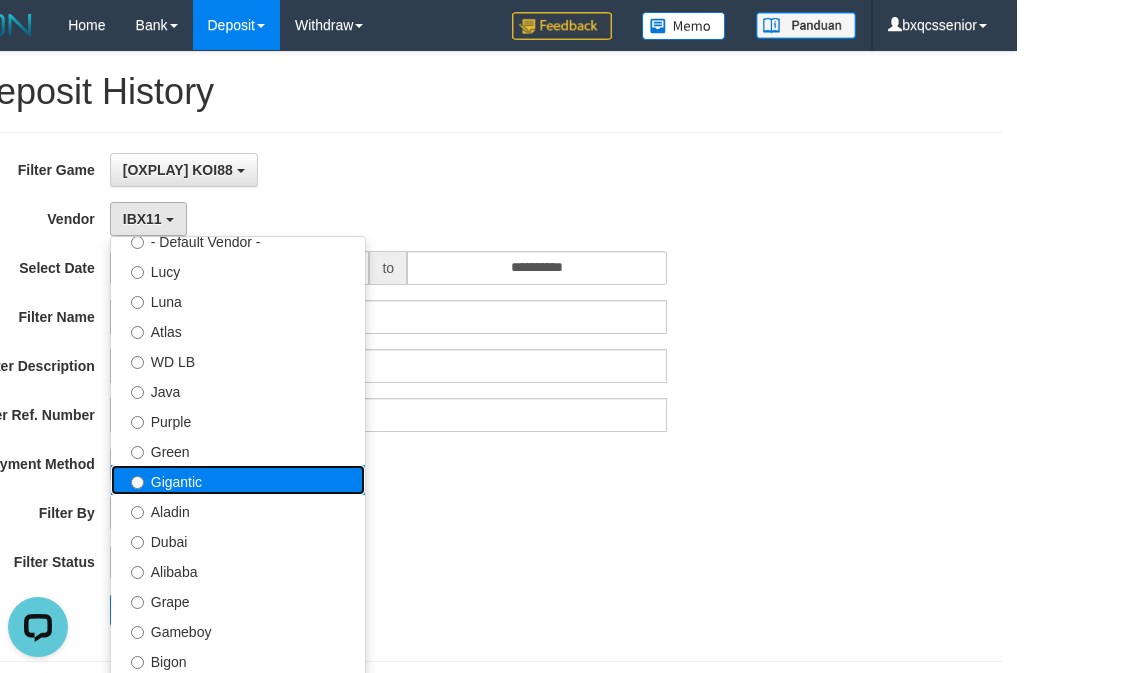 click on "Gigantic" at bounding box center (238, 480) 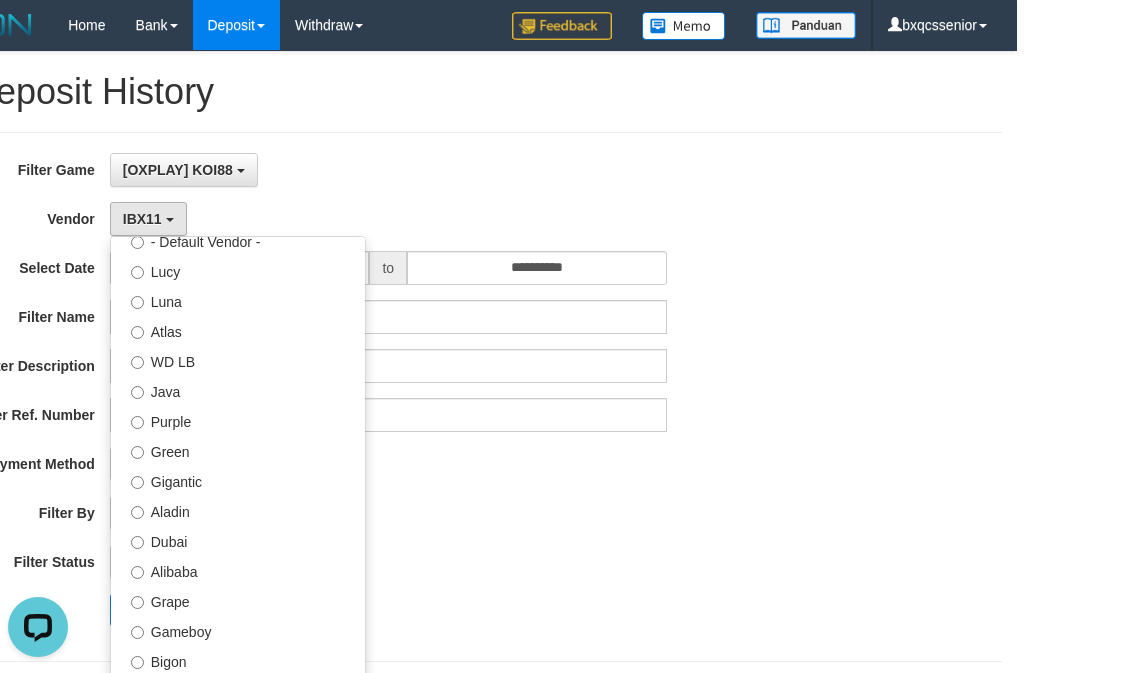 select on "**********" 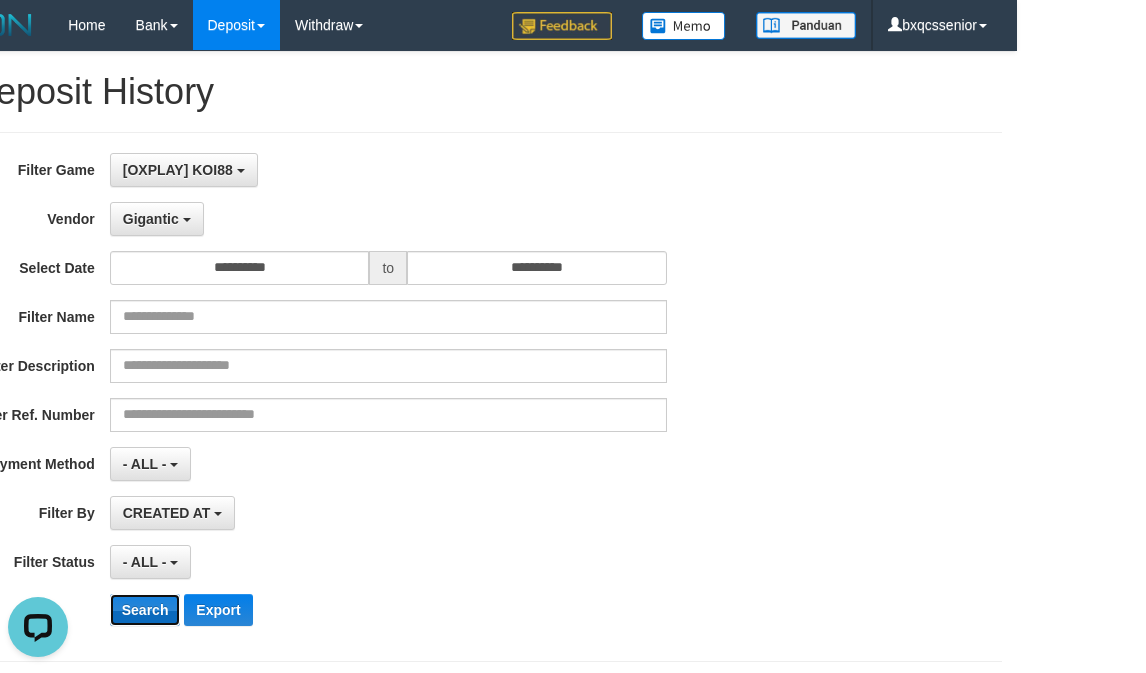 click on "Search" at bounding box center [145, 610] 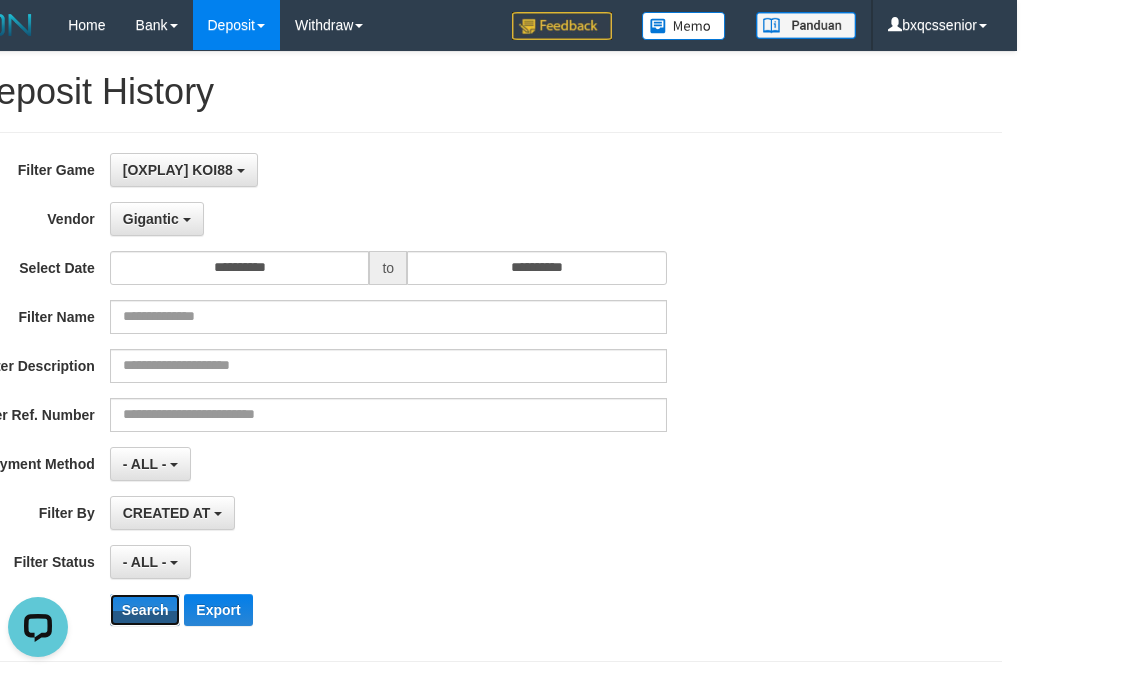 scroll, scrollTop: 600, scrollLeft: 129, axis: both 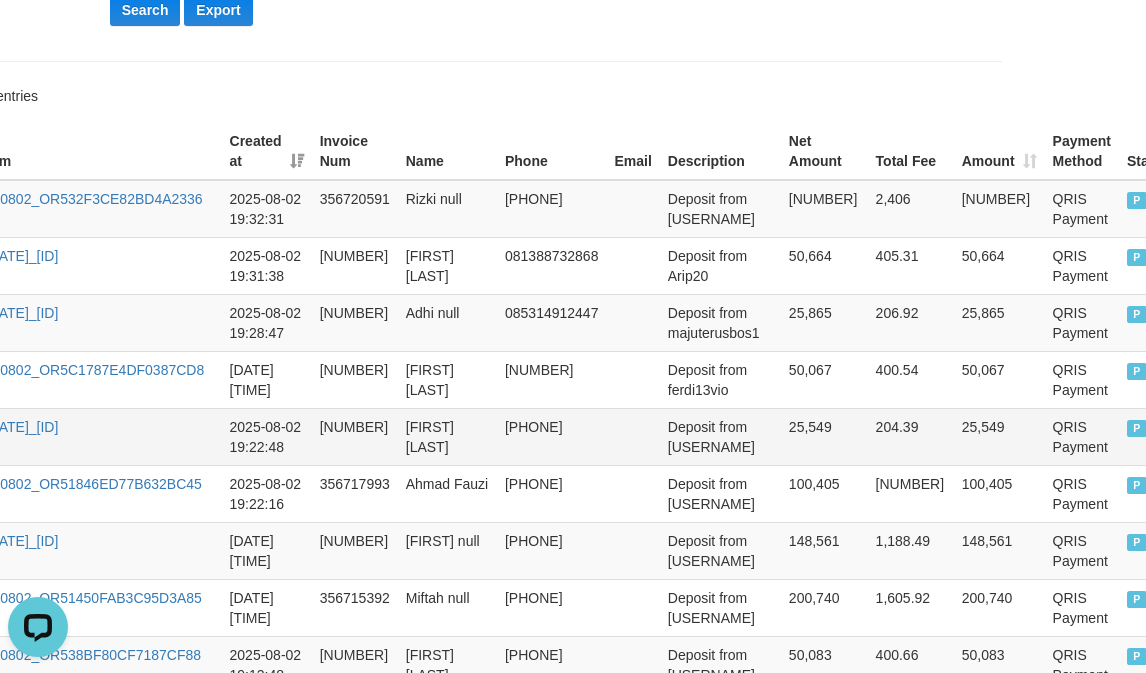click on "Deposit from [USERNAME]" at bounding box center (720, 436) 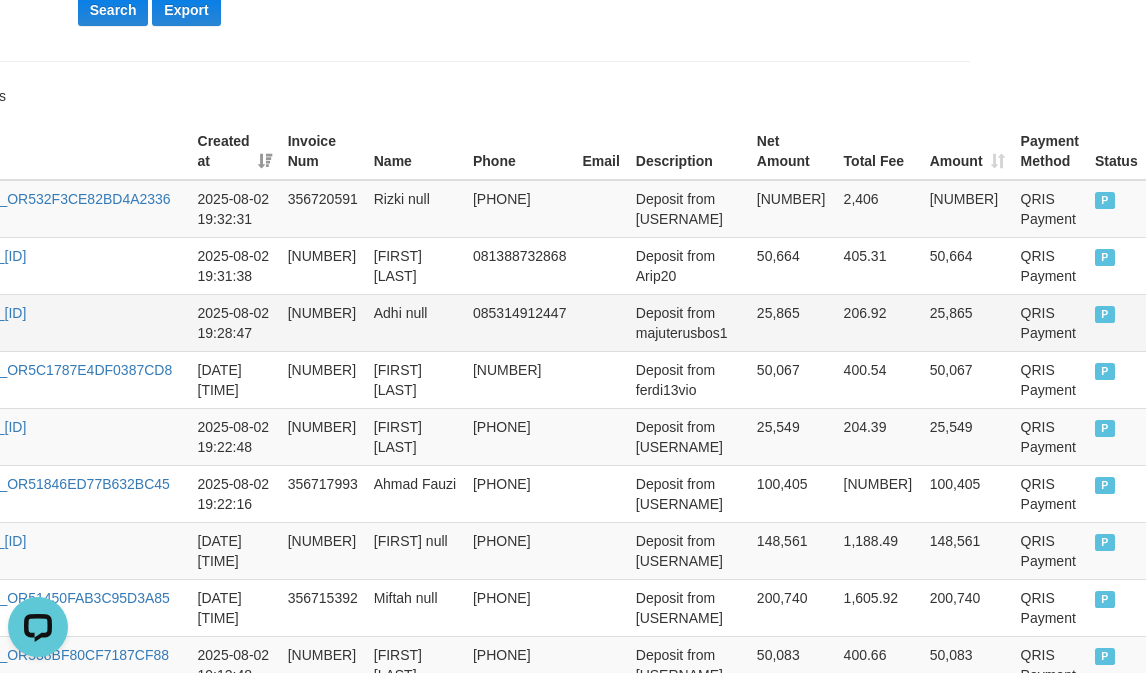 click on "P" at bounding box center [1105, 314] 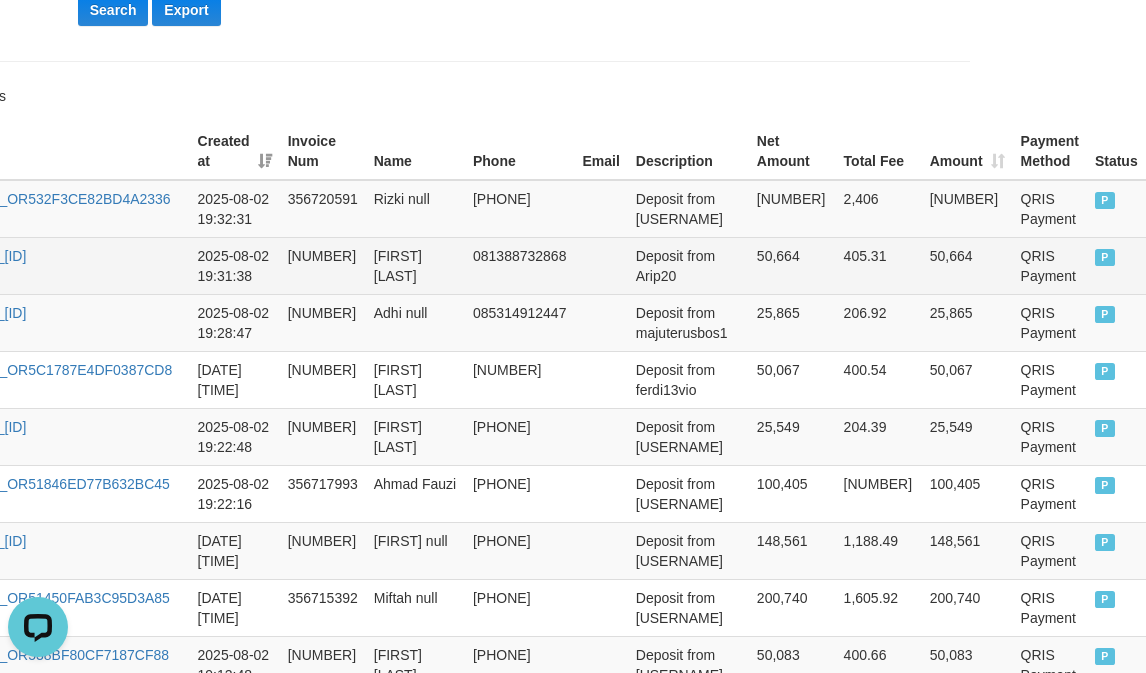 click on "P" at bounding box center (1116, 265) 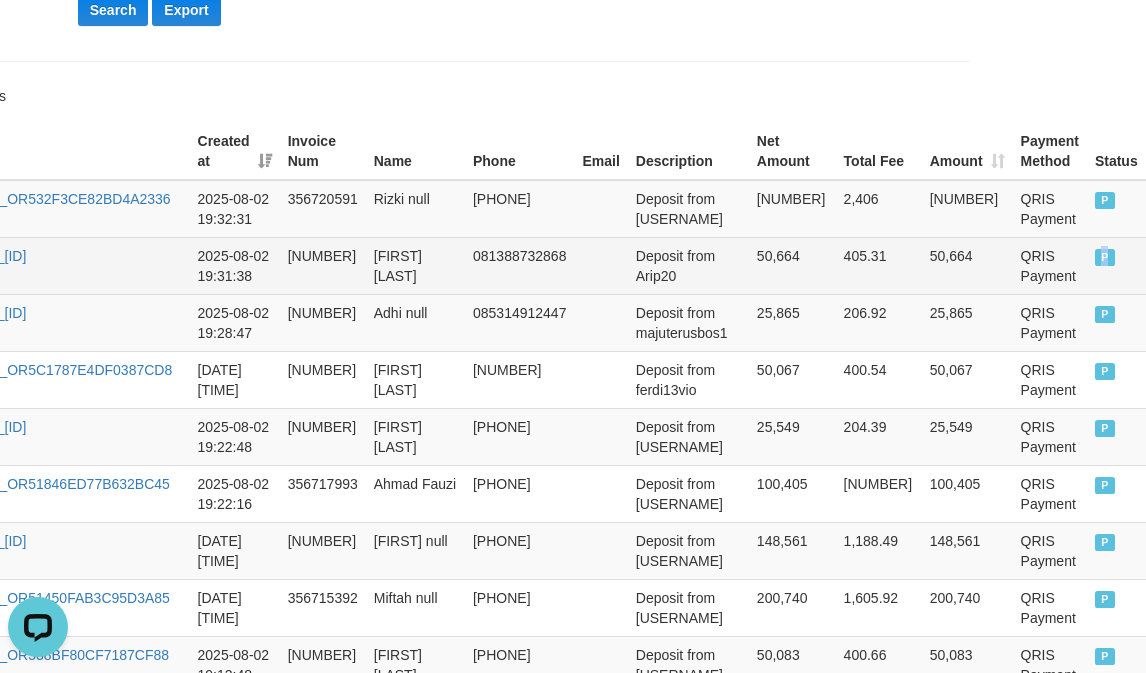 click on "P" at bounding box center [1116, 265] 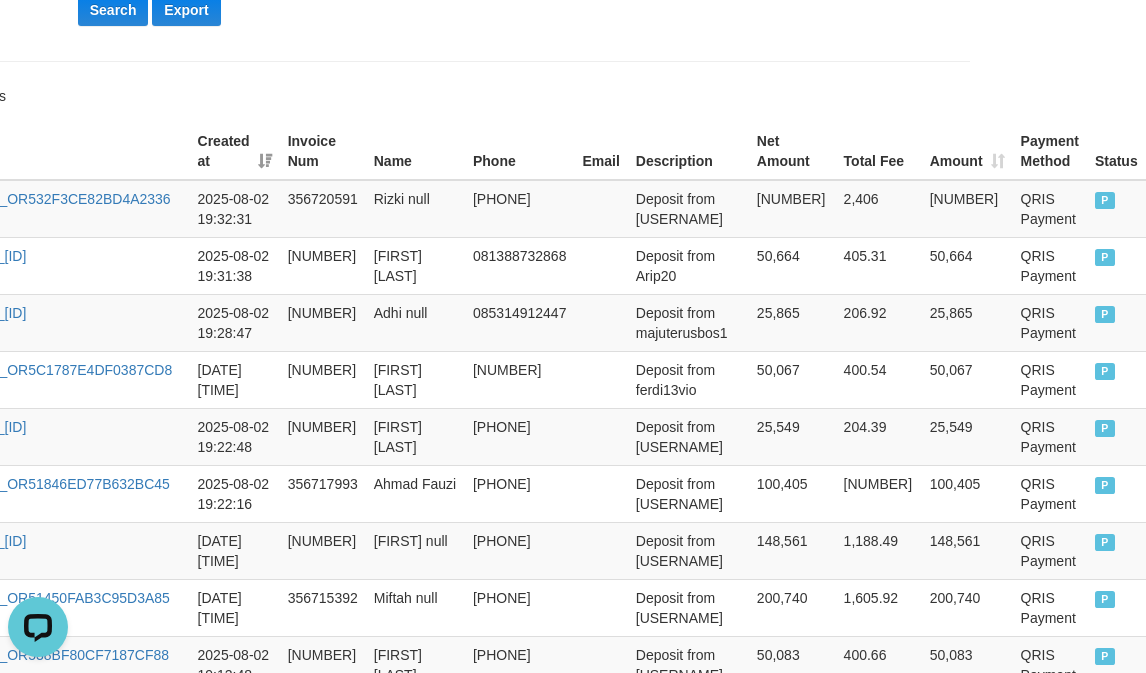 drag, startPoint x: 549, startPoint y: 96, endPoint x: 450, endPoint y: 6, distance: 133.79462 